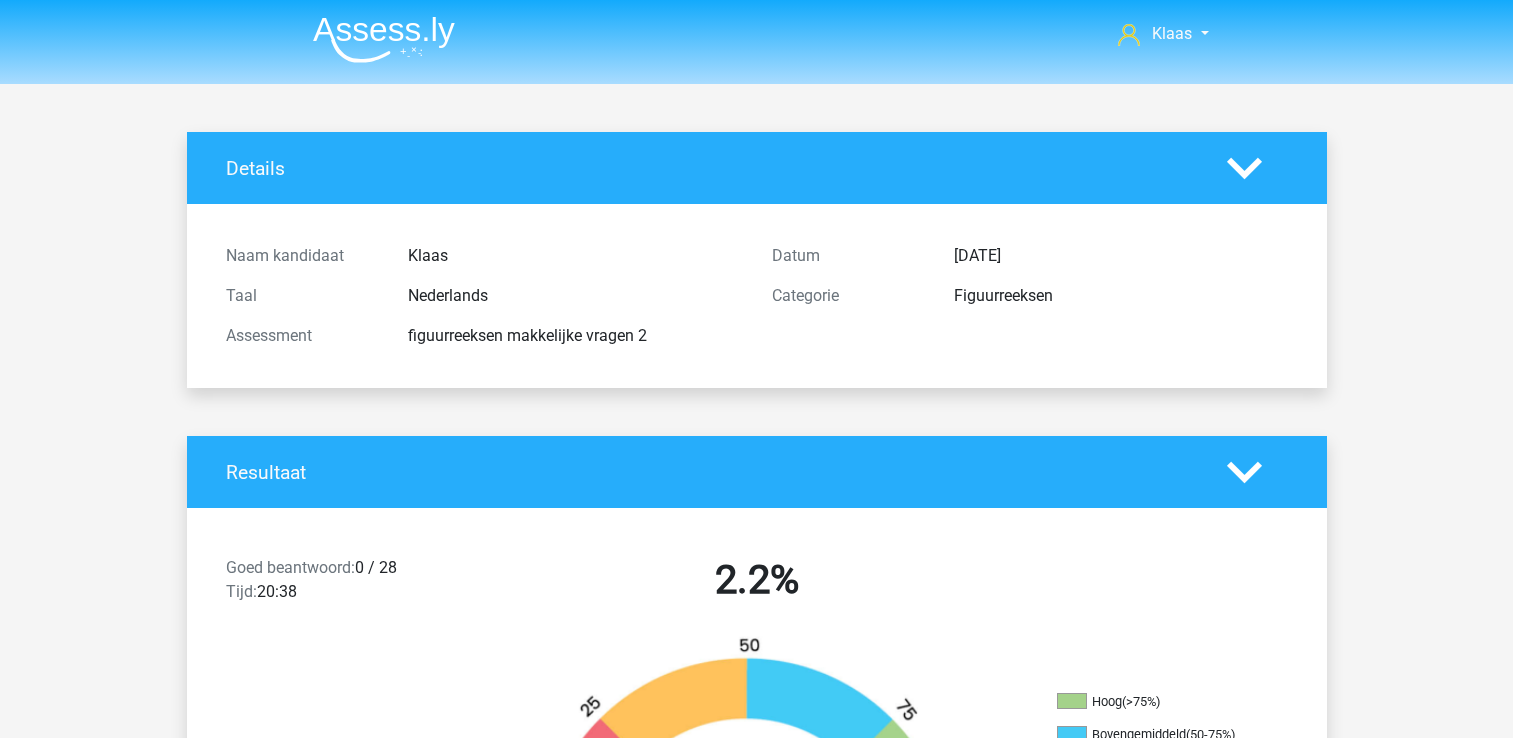 scroll, scrollTop: 0, scrollLeft: 0, axis: both 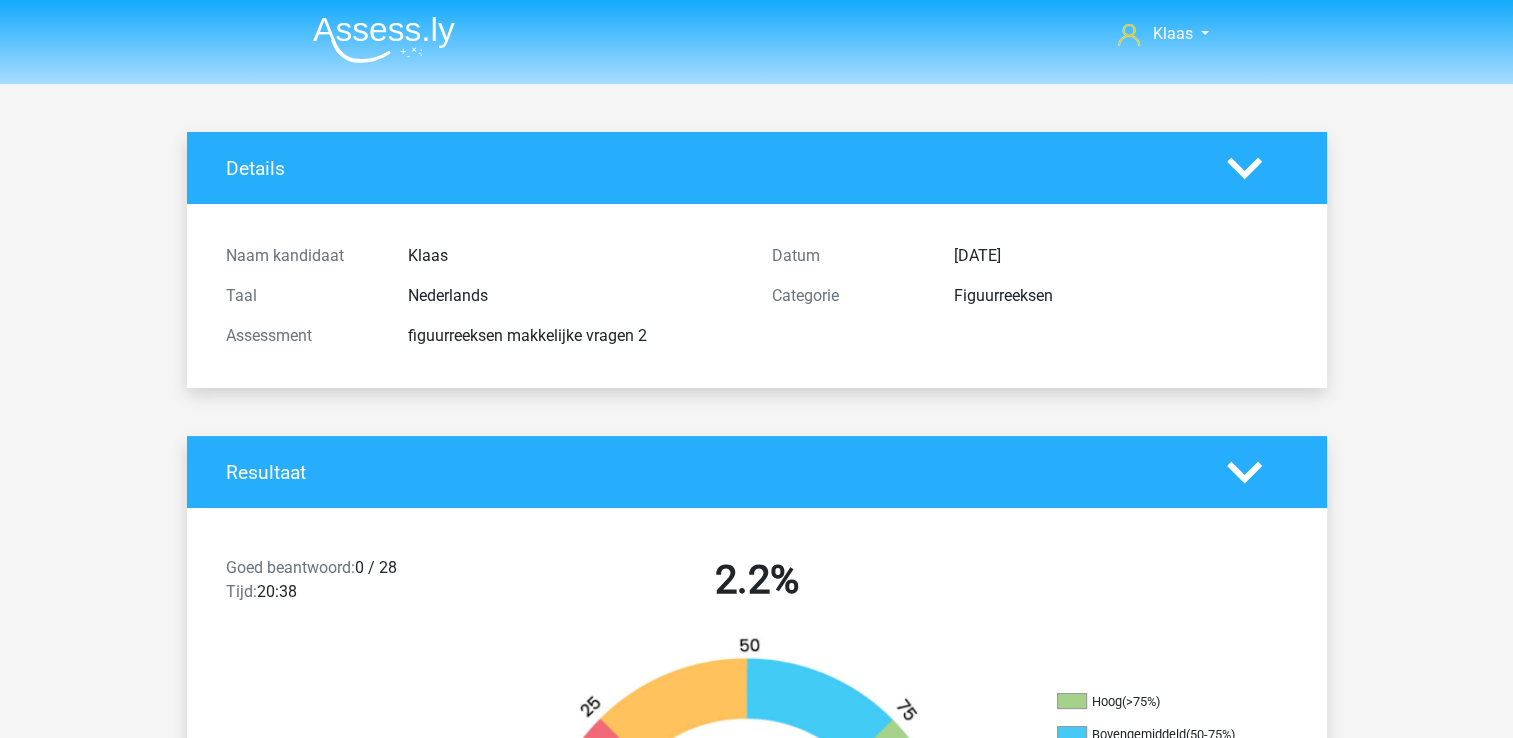 drag, startPoint x: 0, startPoint y: 0, endPoint x: 964, endPoint y: 218, distance: 988.34204 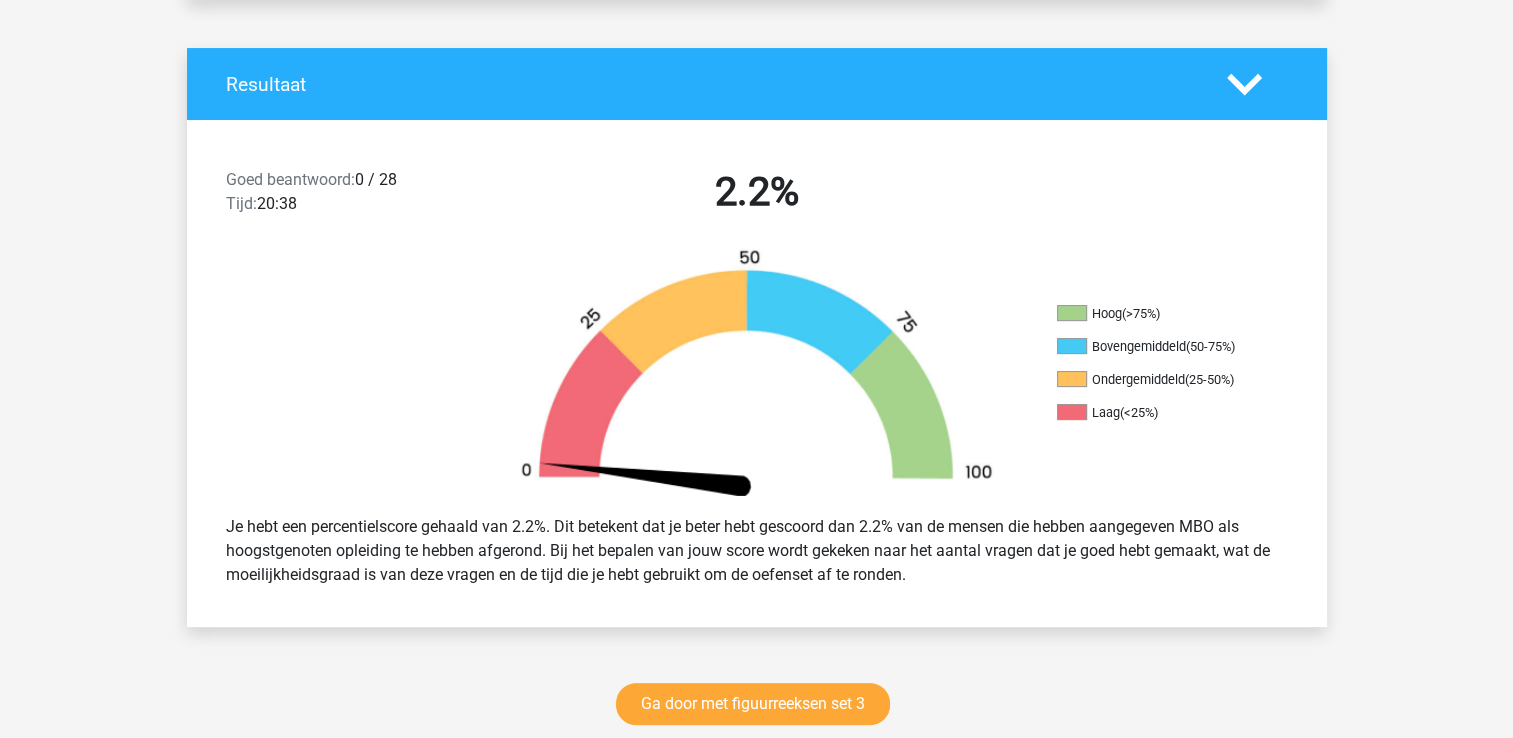 scroll, scrollTop: 500, scrollLeft: 0, axis: vertical 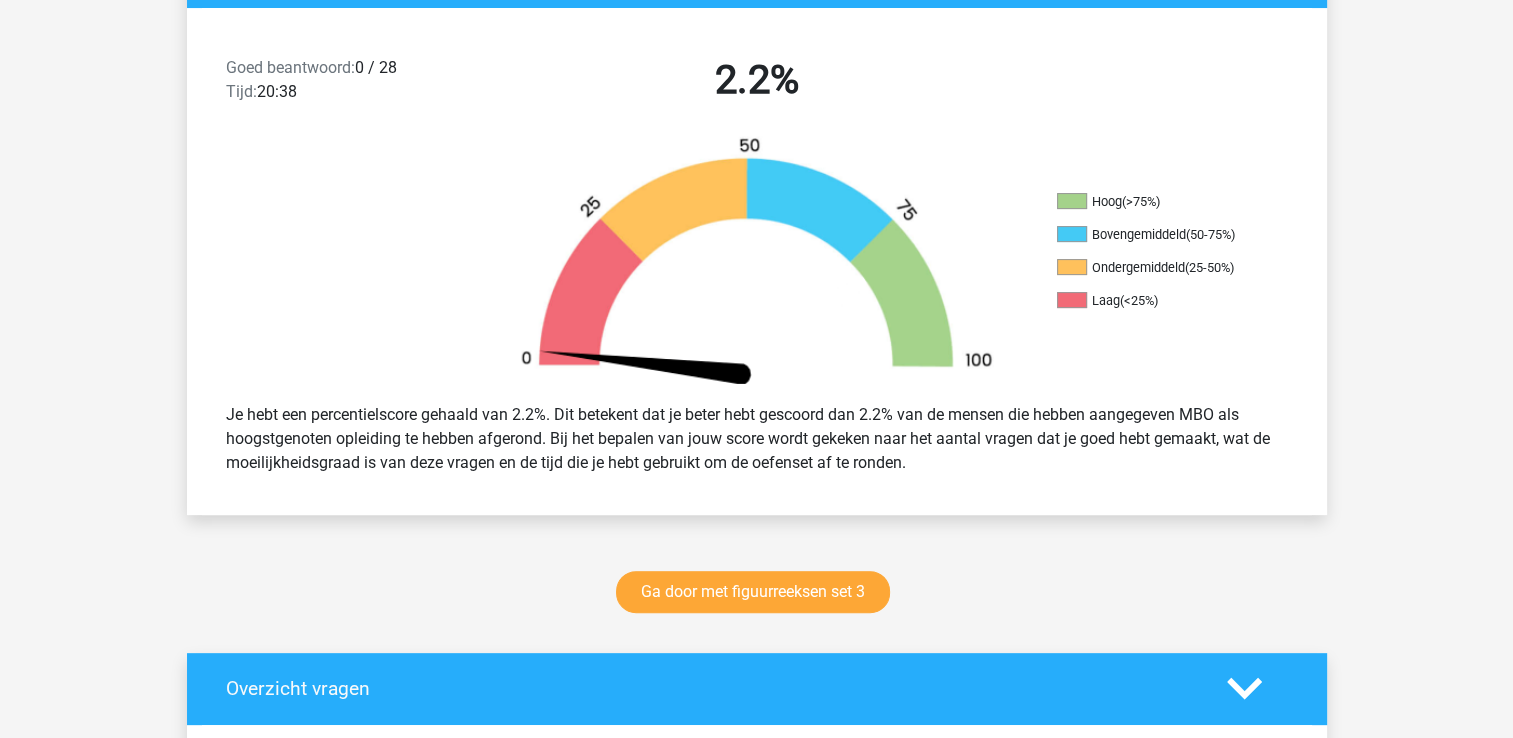drag, startPoint x: 137, startPoint y: 77, endPoint x: 93, endPoint y: 106, distance: 52.69725 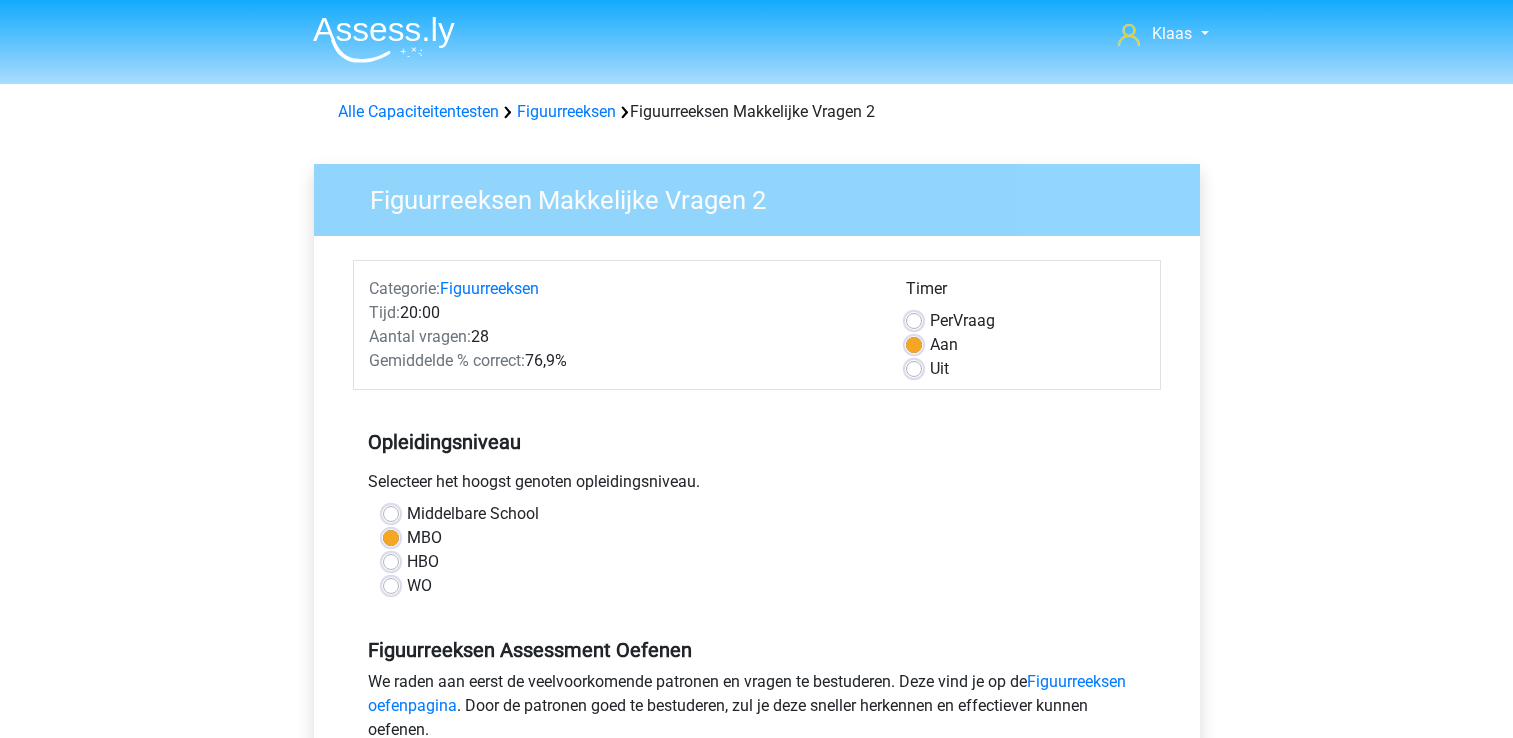 scroll, scrollTop: 500, scrollLeft: 0, axis: vertical 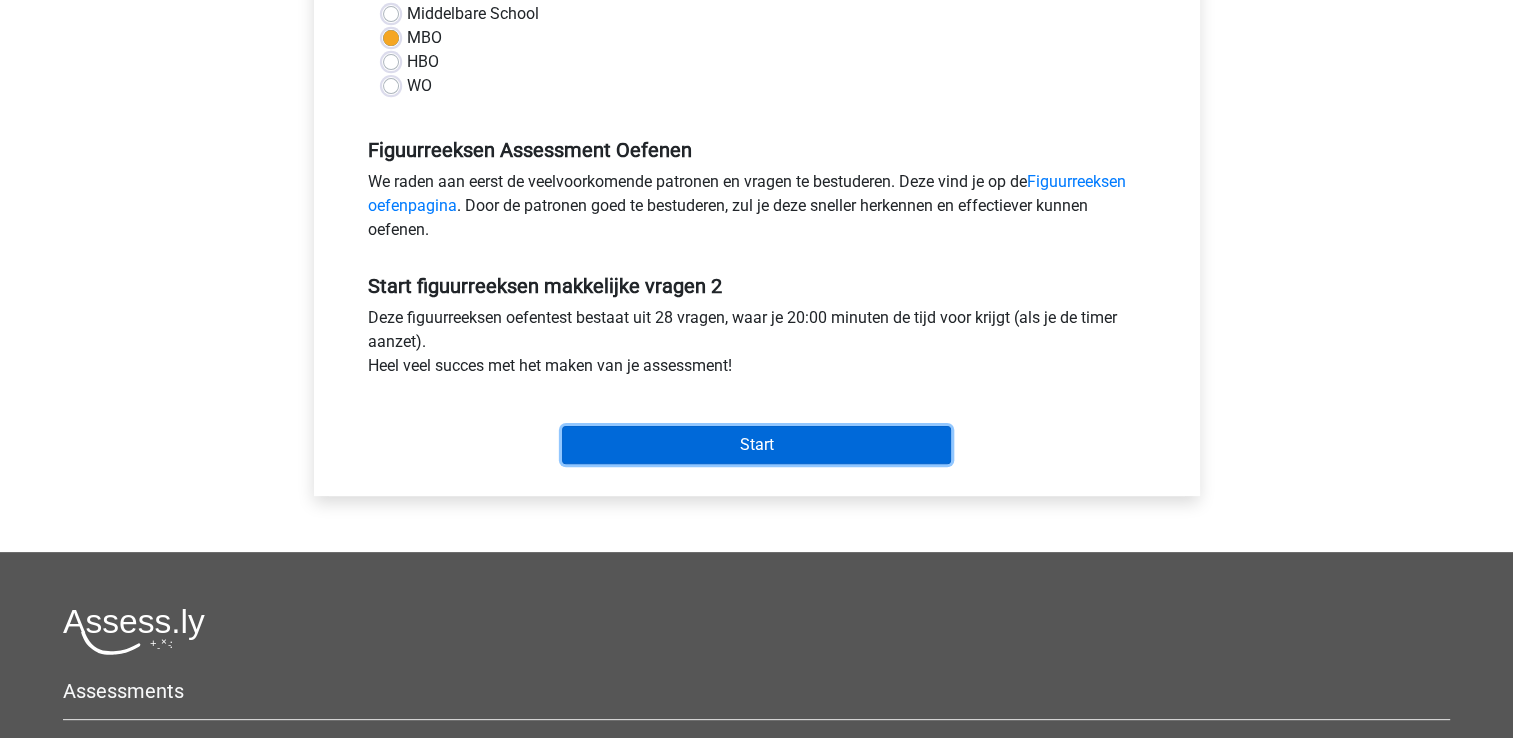 click on "Start" at bounding box center [756, 445] 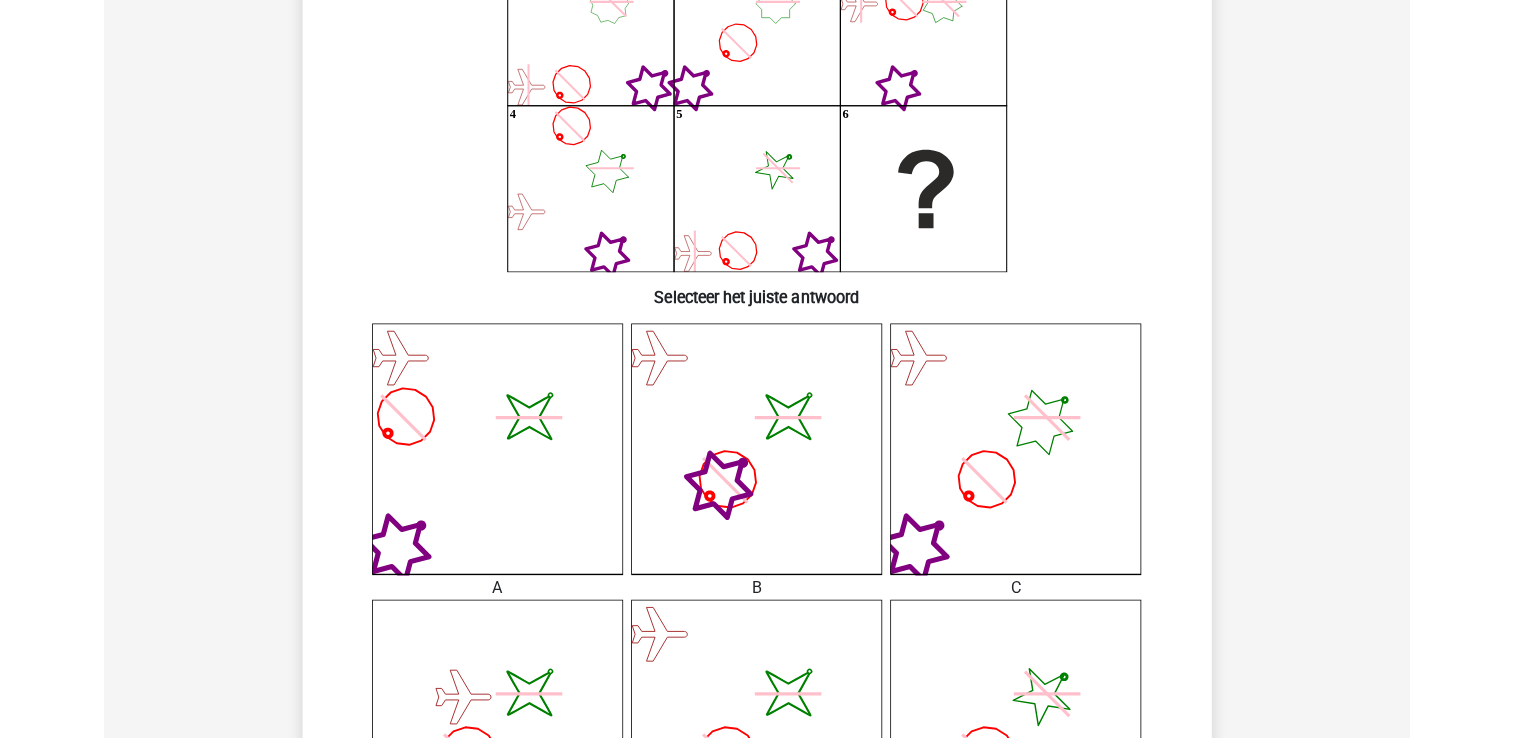 scroll, scrollTop: 100, scrollLeft: 0, axis: vertical 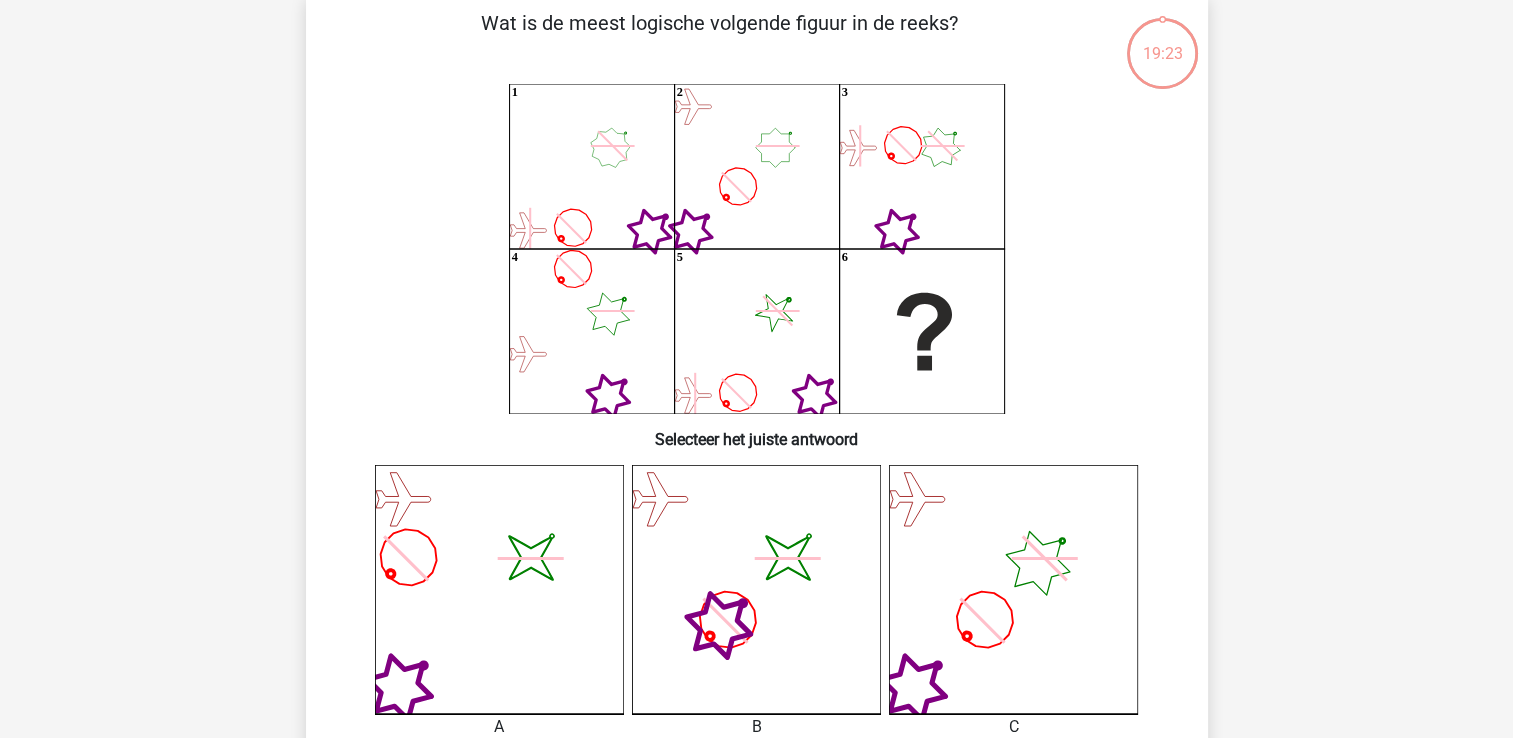 drag, startPoint x: 83, startPoint y: 2, endPoint x: 83, endPoint y: 156, distance: 154 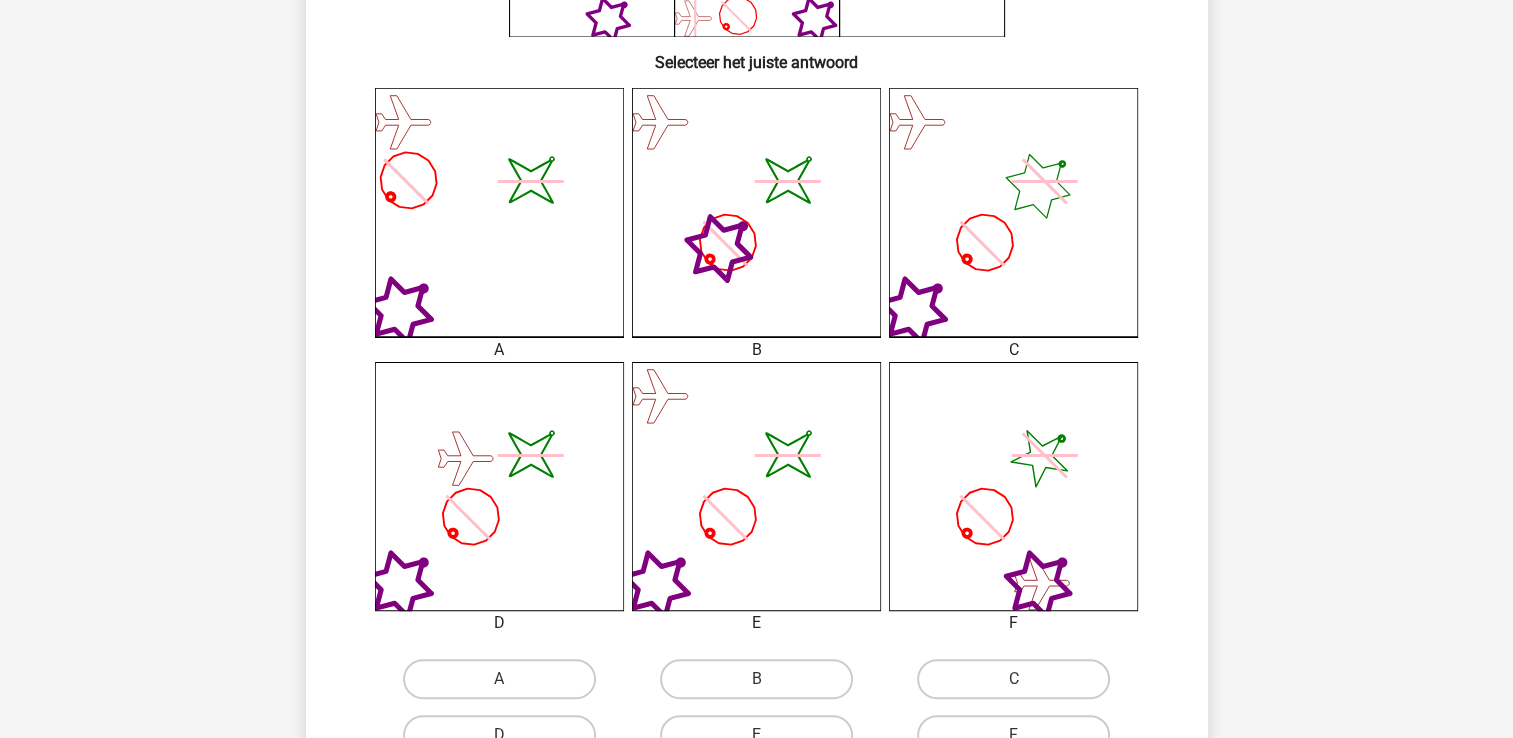 scroll, scrollTop: 600, scrollLeft: 0, axis: vertical 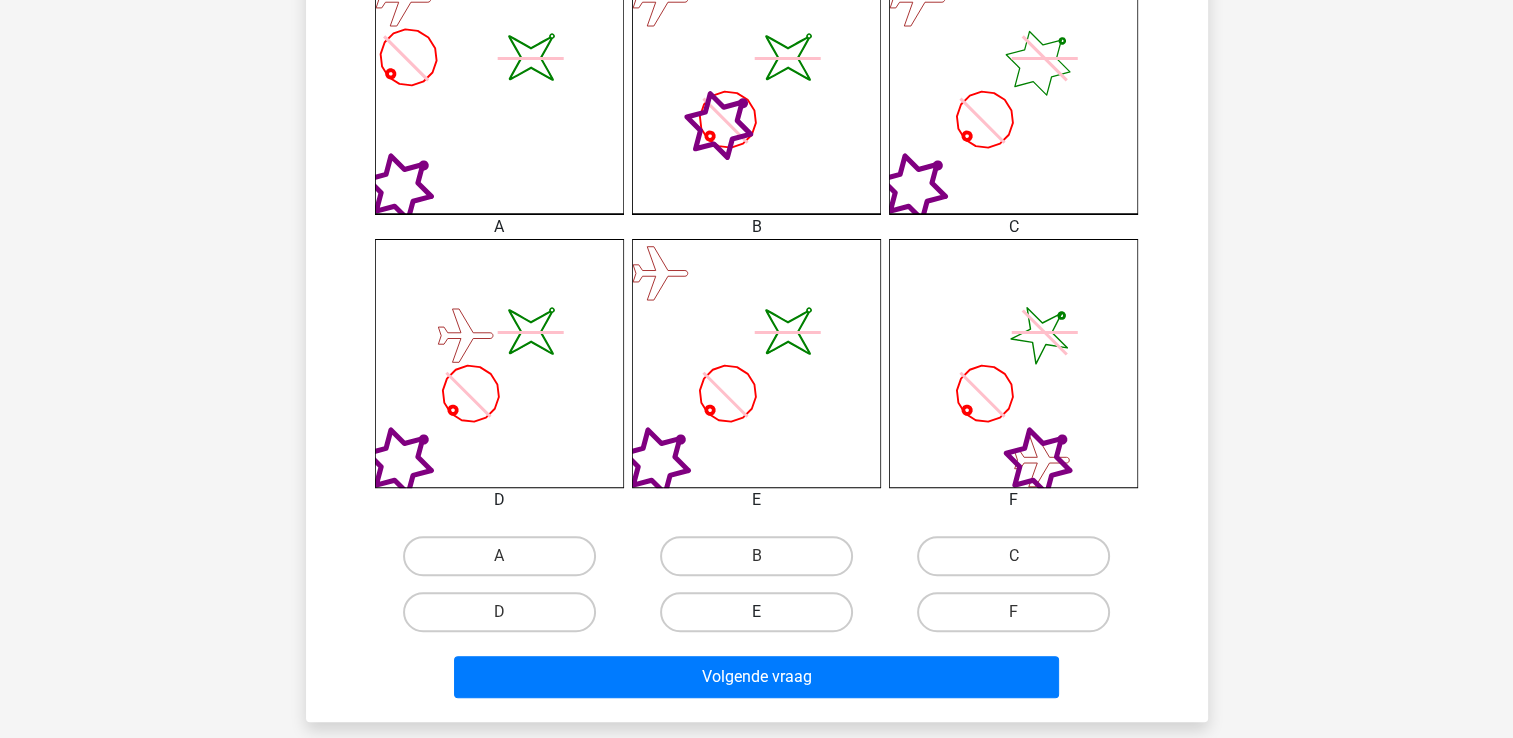 click on "E" at bounding box center (756, 612) 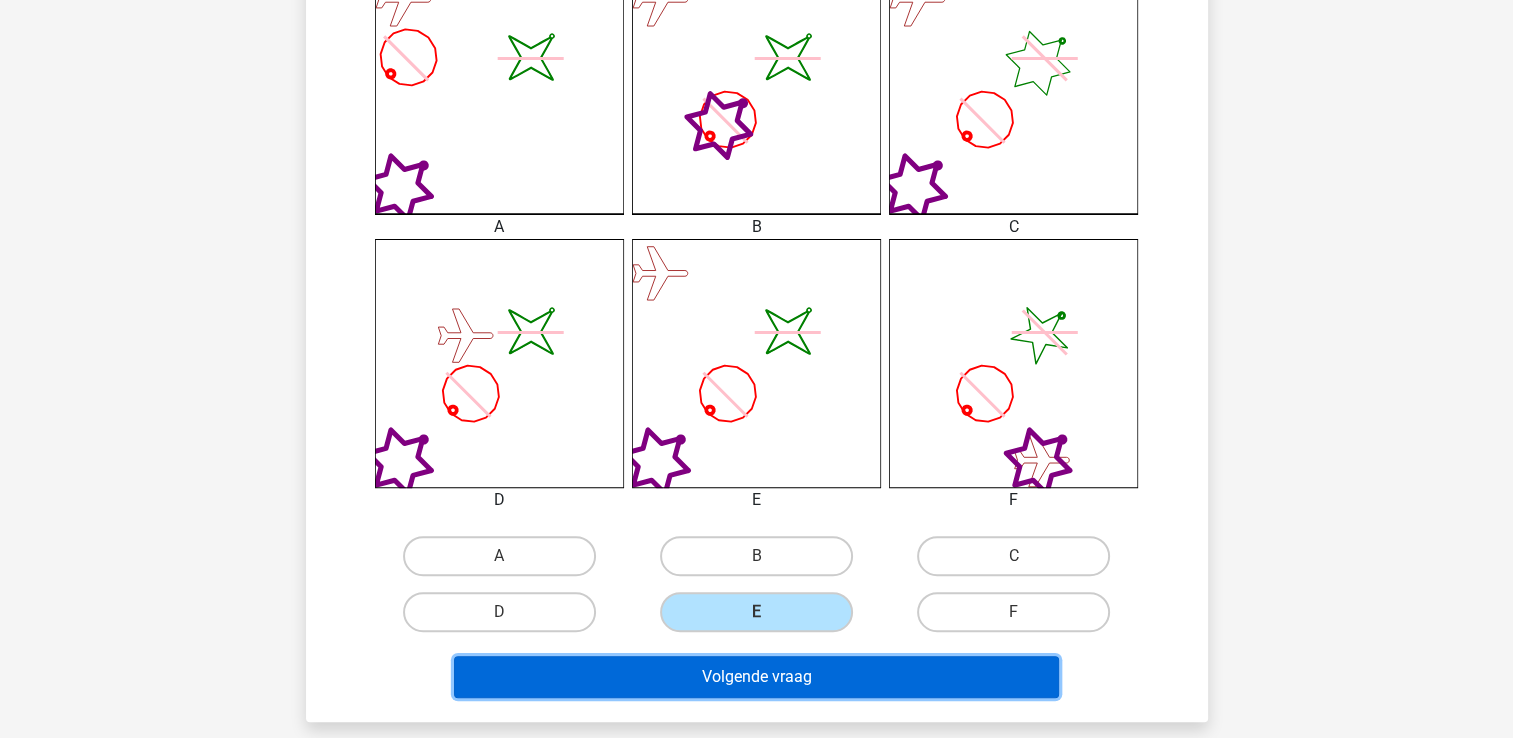 click on "Volgende vraag" at bounding box center (756, 677) 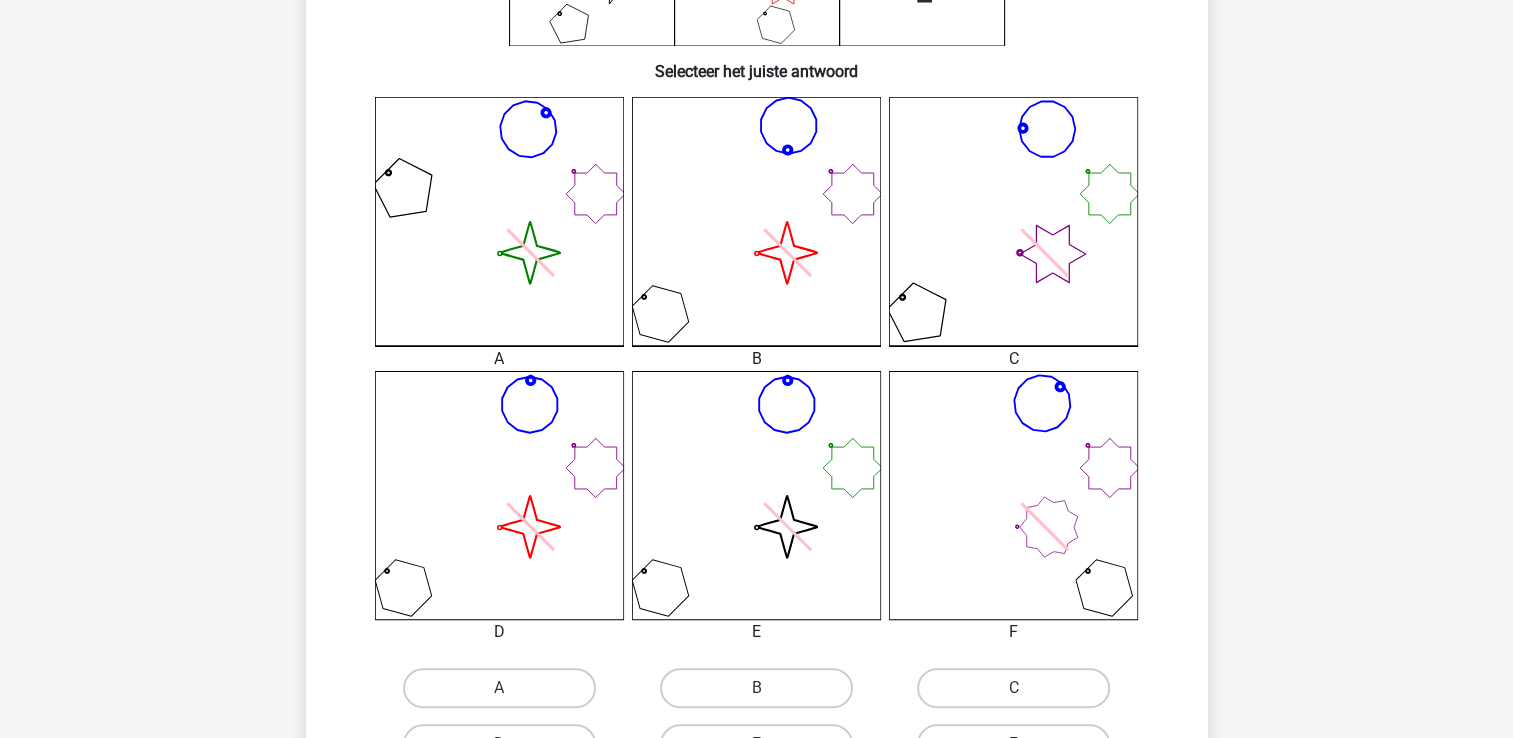 scroll, scrollTop: 492, scrollLeft: 0, axis: vertical 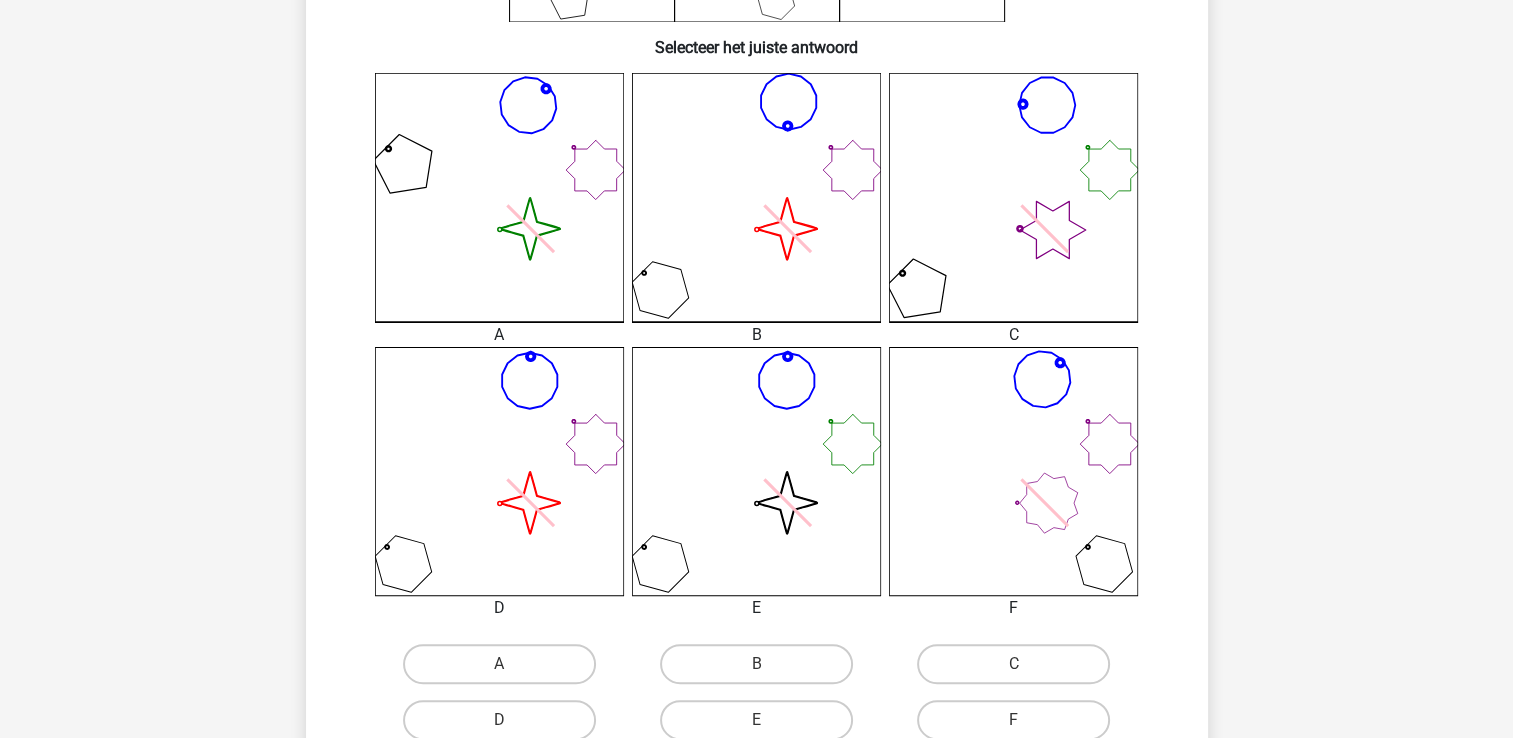 click on "image/svg+xml" 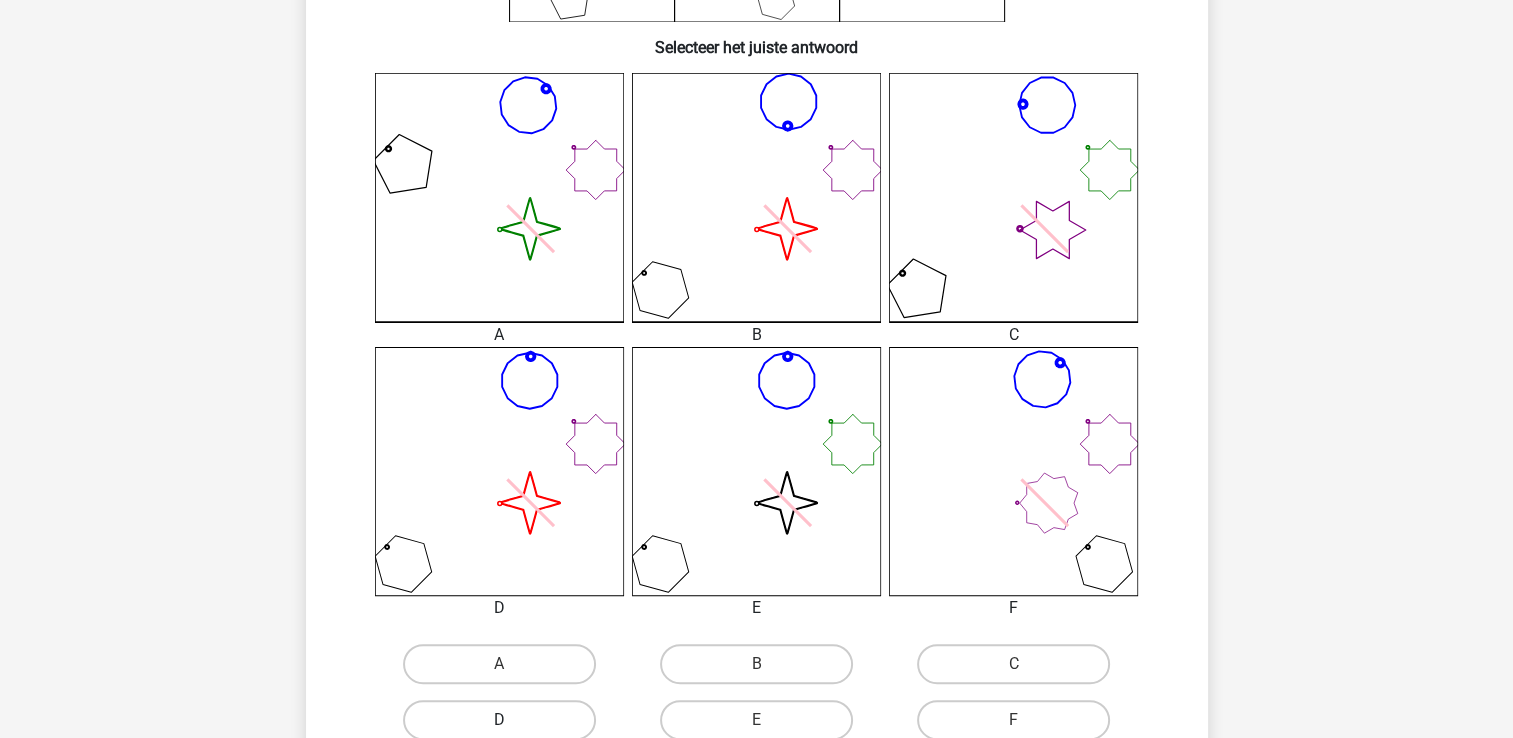 click on "D" at bounding box center [499, 720] 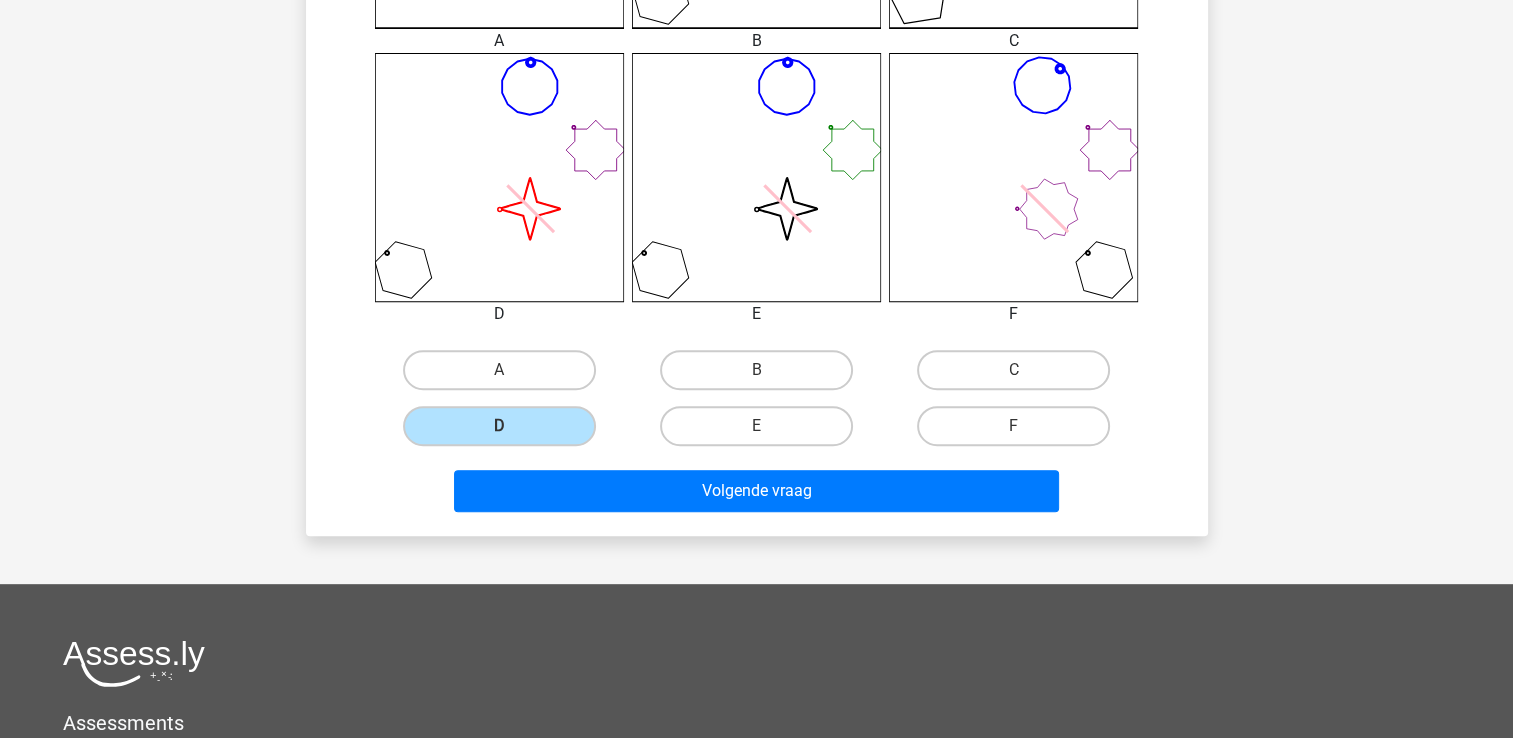 scroll, scrollTop: 792, scrollLeft: 0, axis: vertical 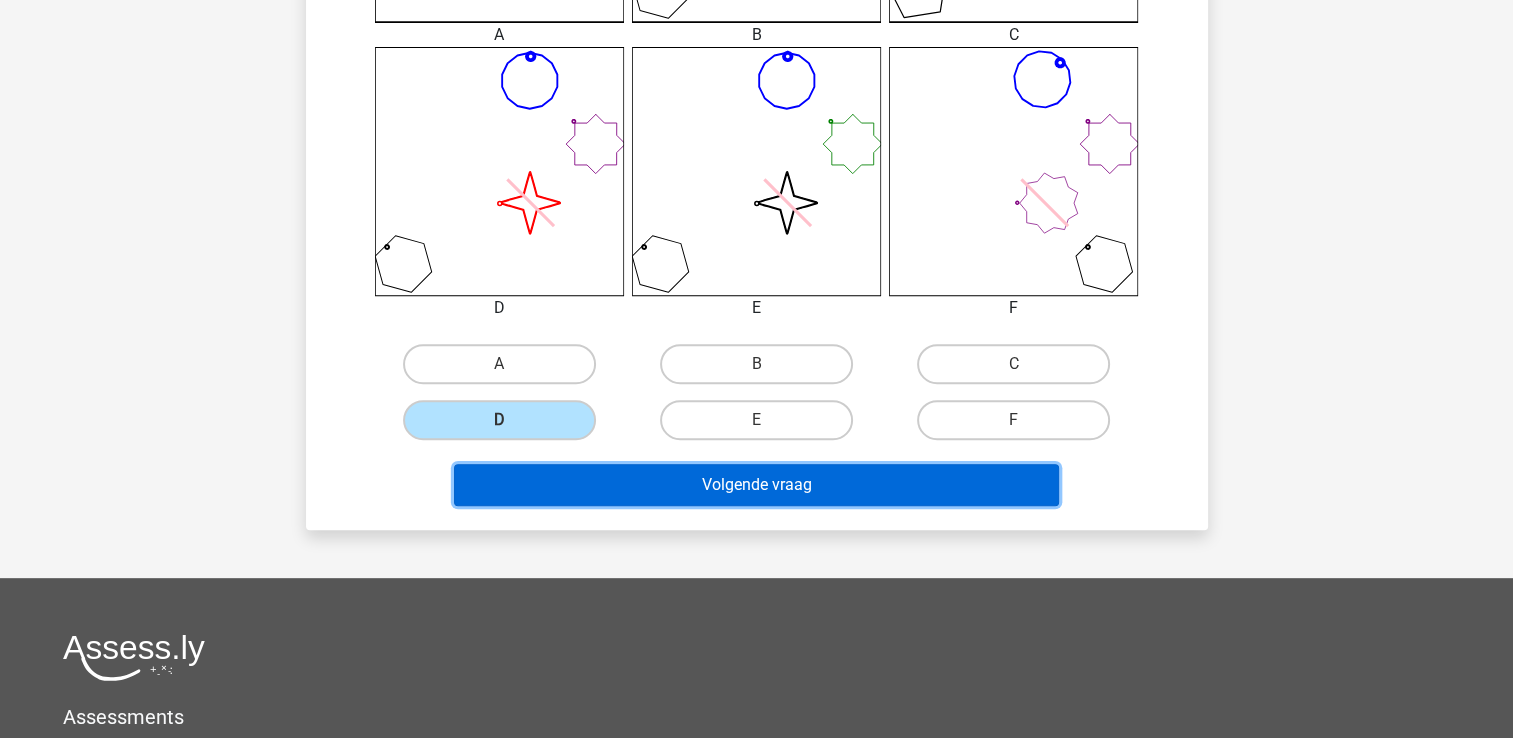 click on "Volgende vraag" at bounding box center [756, 485] 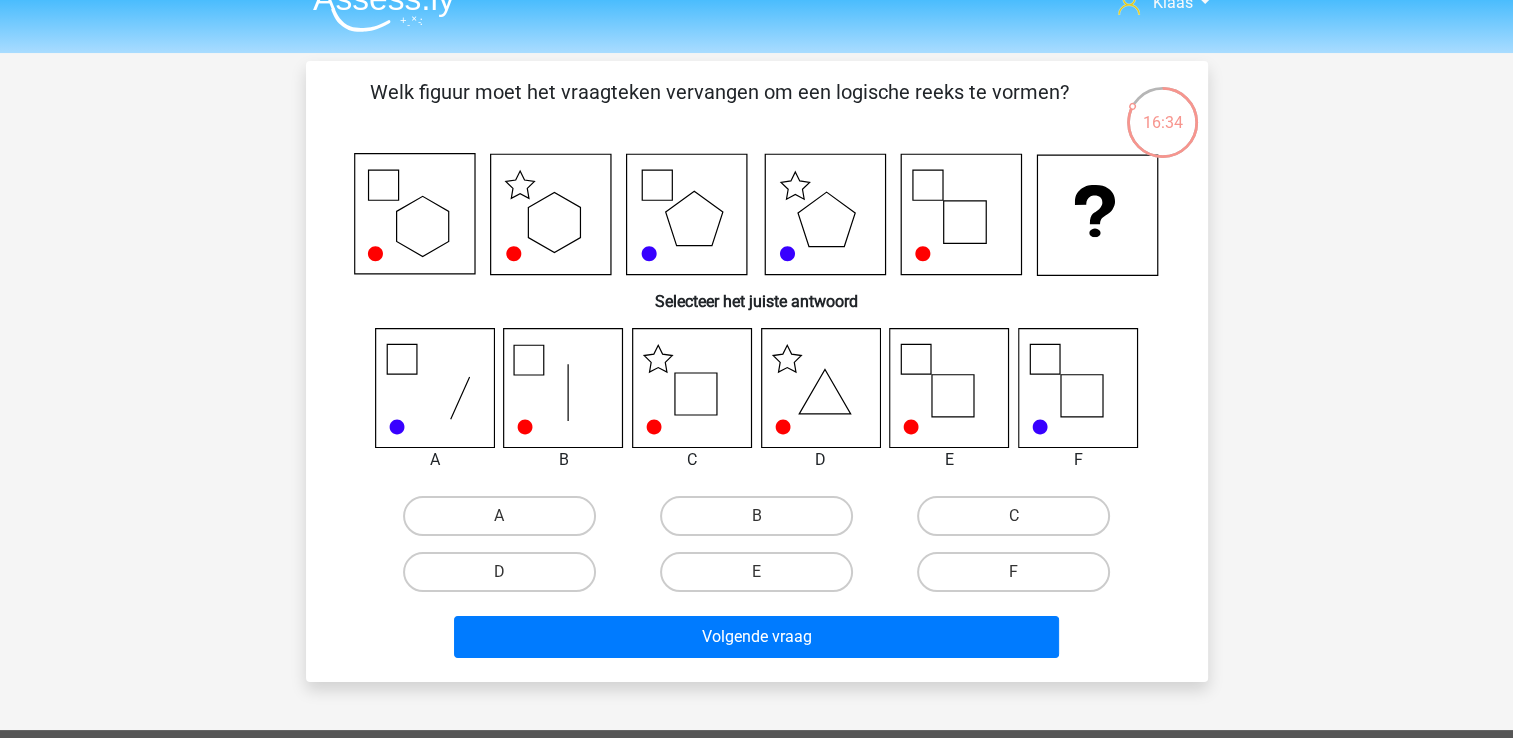 scroll, scrollTop: 0, scrollLeft: 0, axis: both 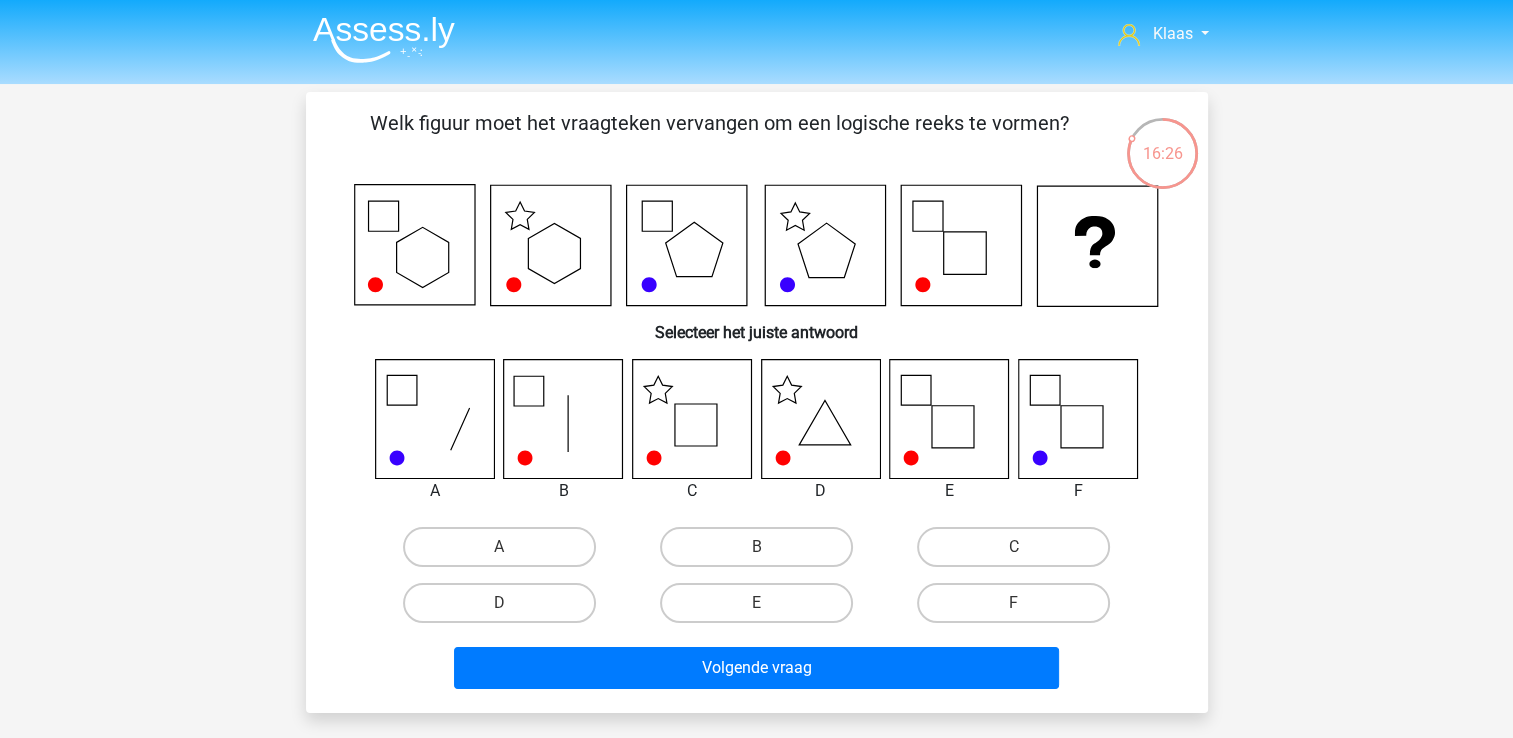 click on "C" at bounding box center (1013, 547) 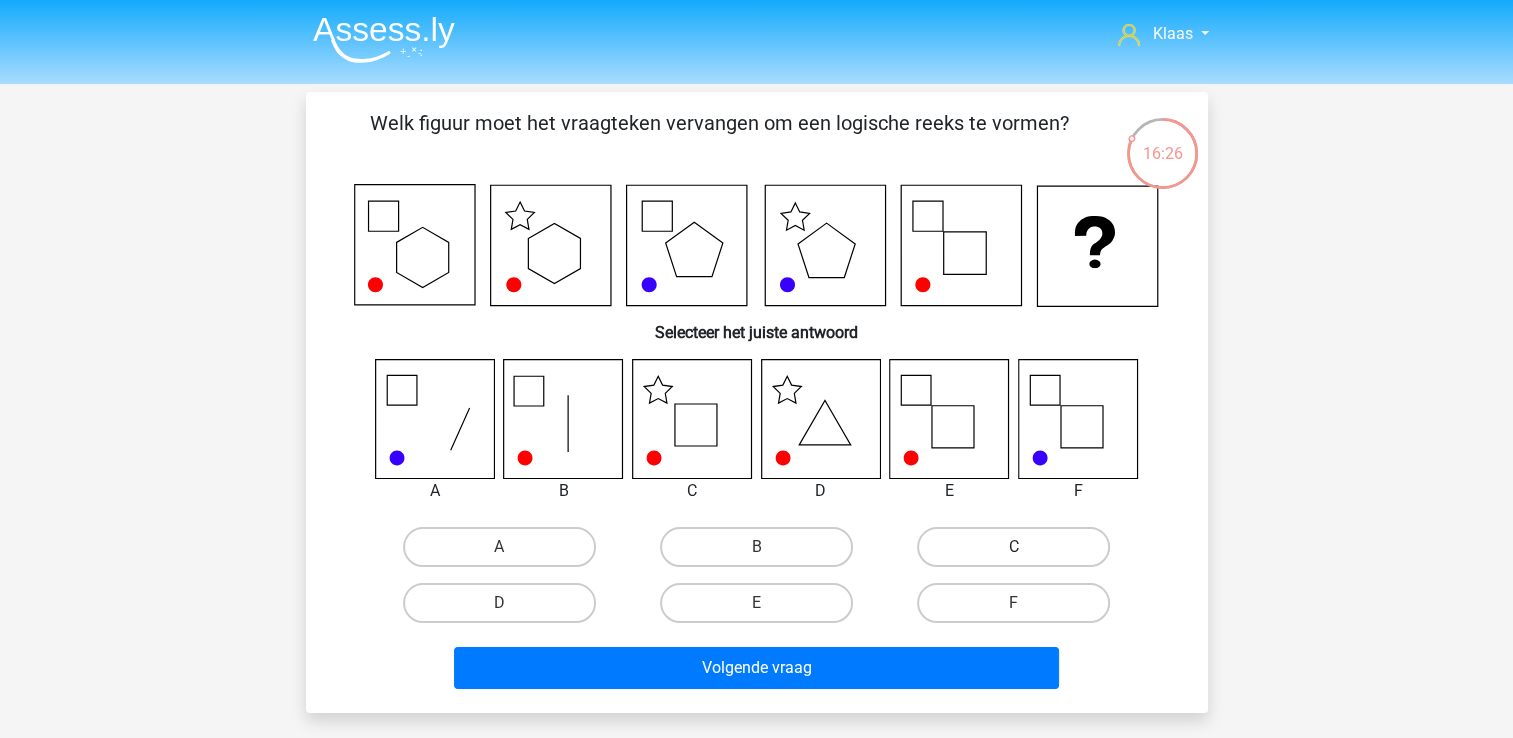 click on "C" at bounding box center (1013, 547) 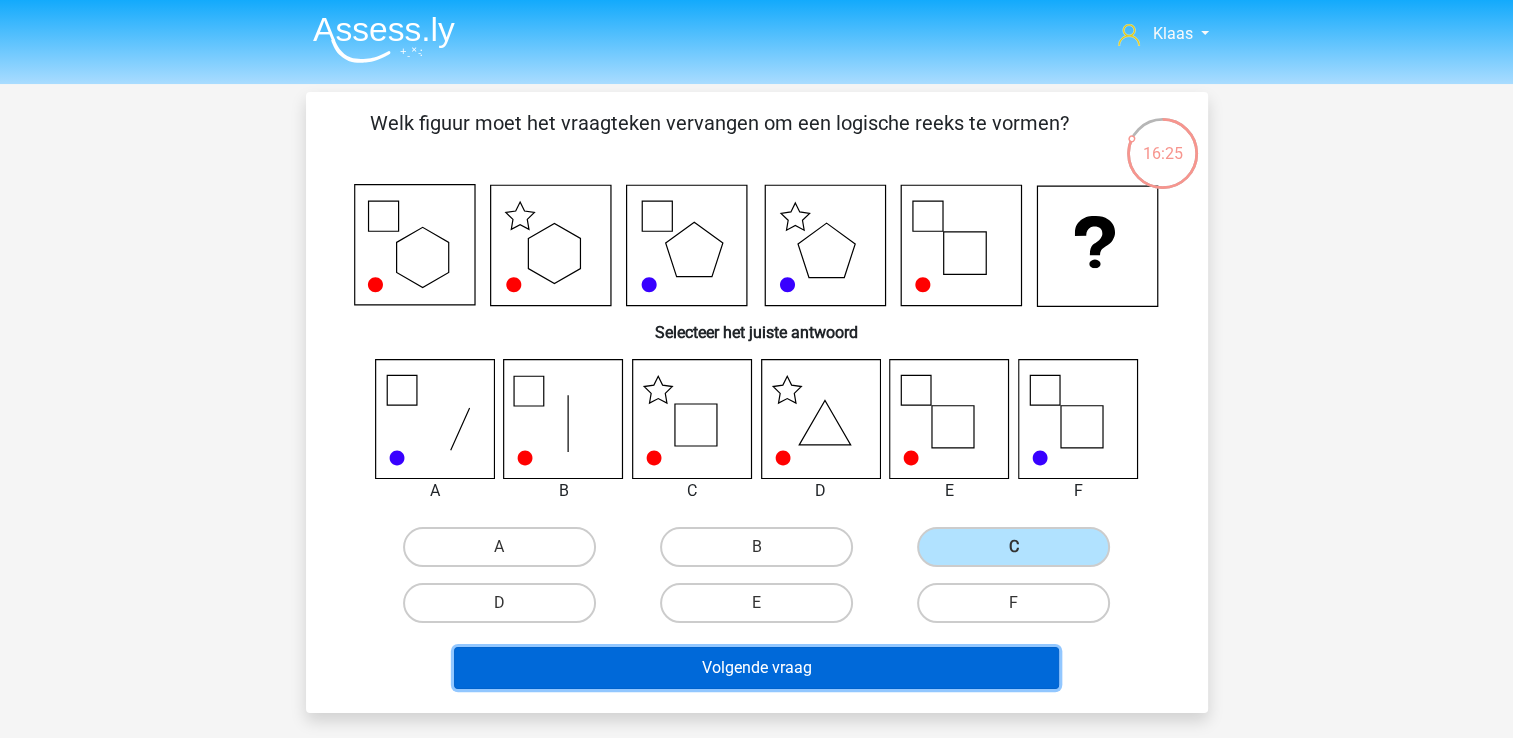 click on "Volgende vraag" at bounding box center [756, 668] 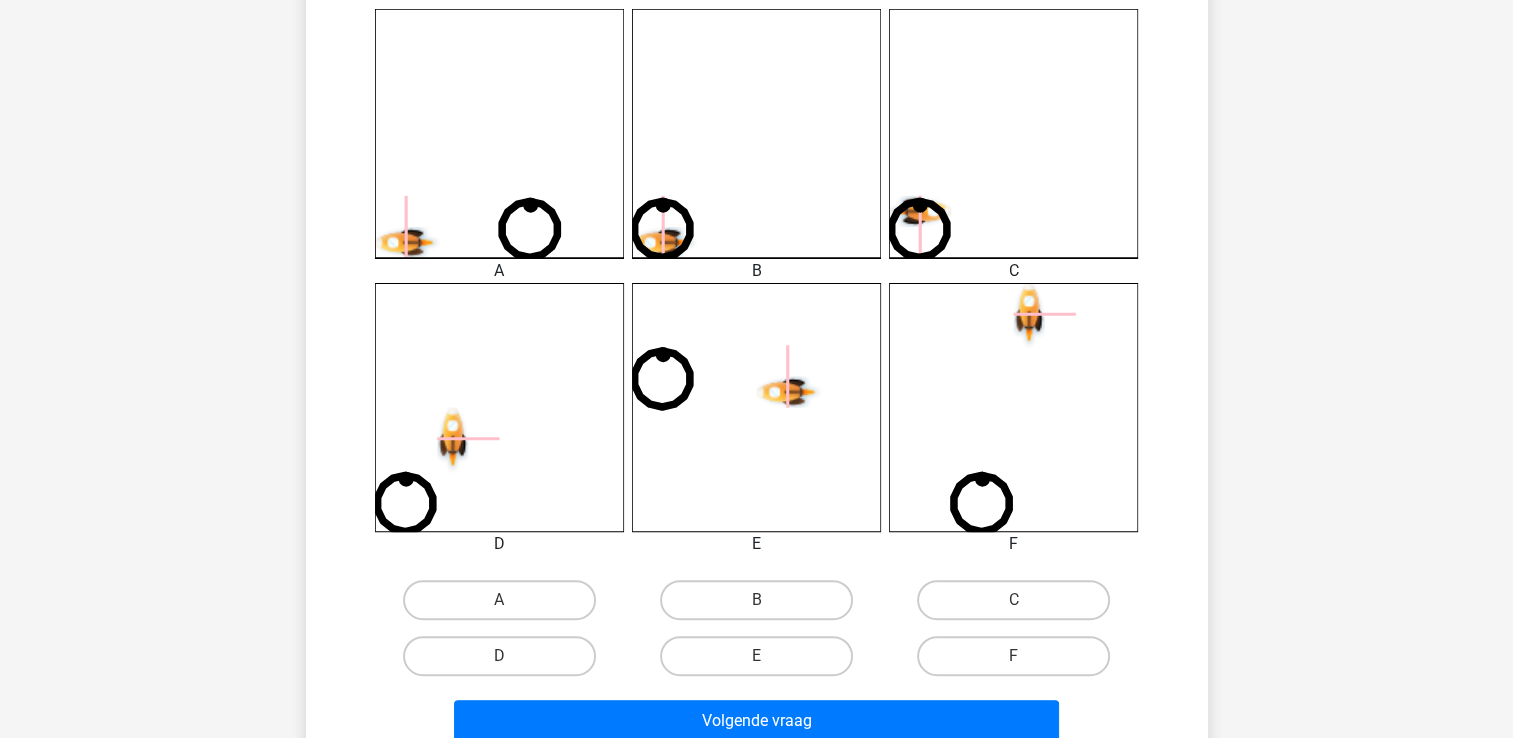 scroll, scrollTop: 592, scrollLeft: 0, axis: vertical 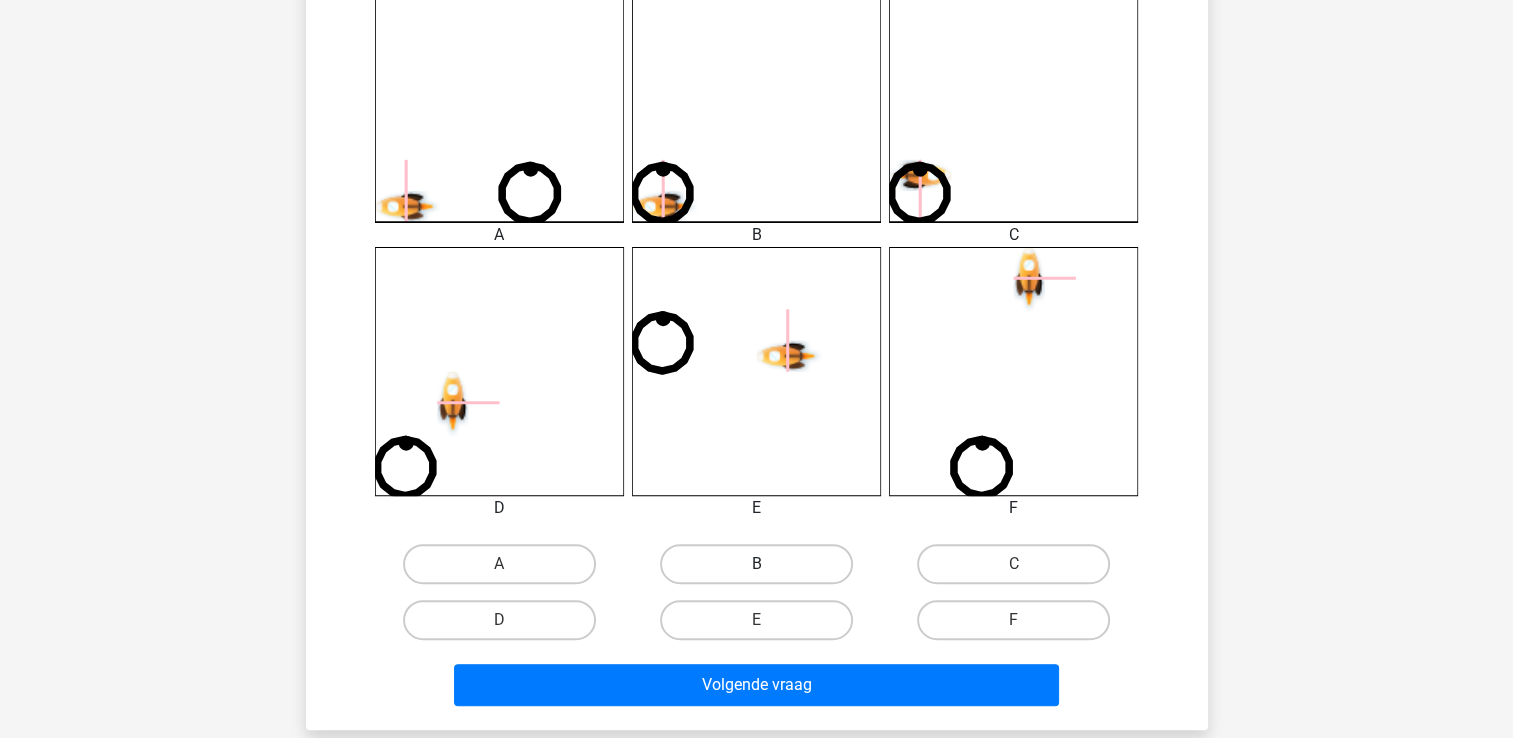 click on "B" at bounding box center [756, 564] 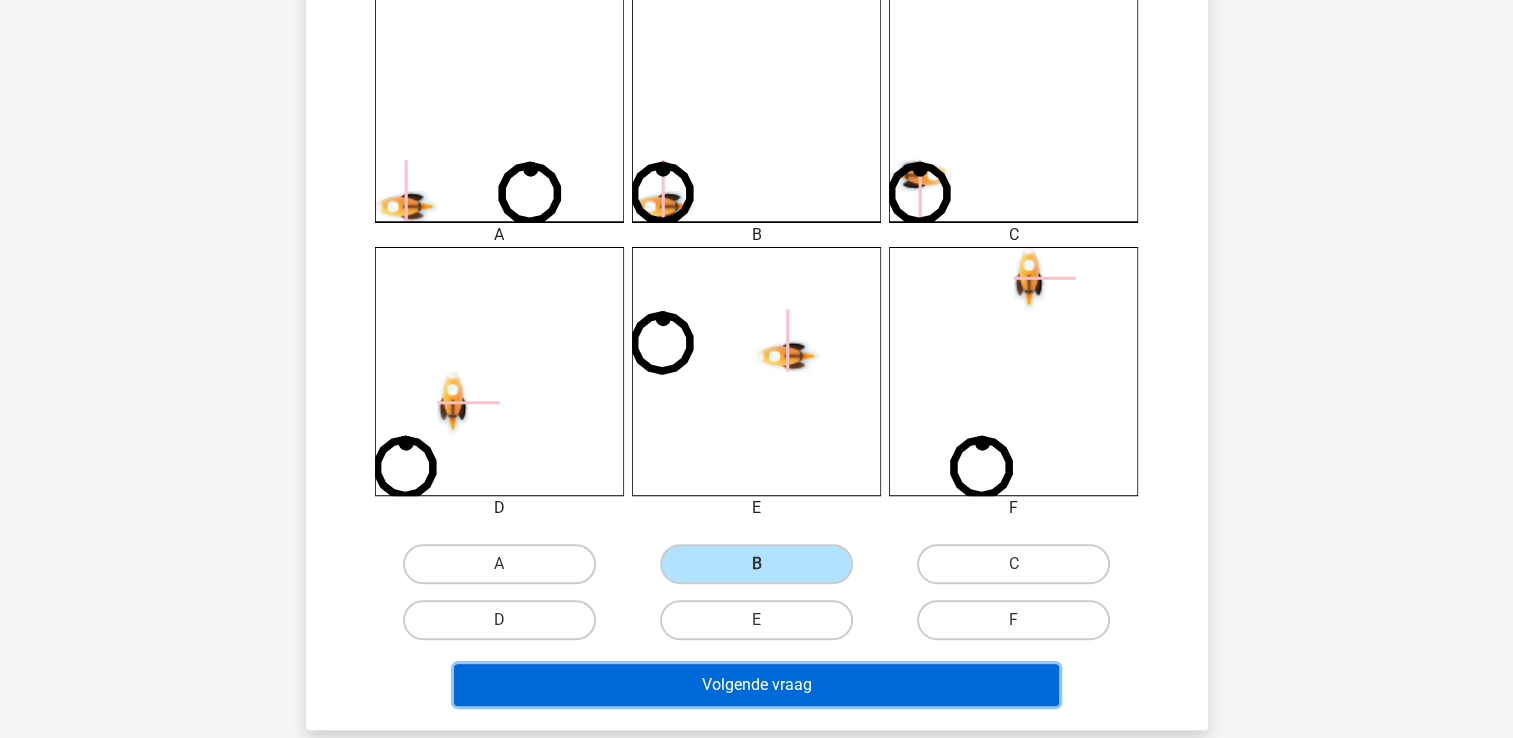 click on "Volgende vraag" at bounding box center (756, 685) 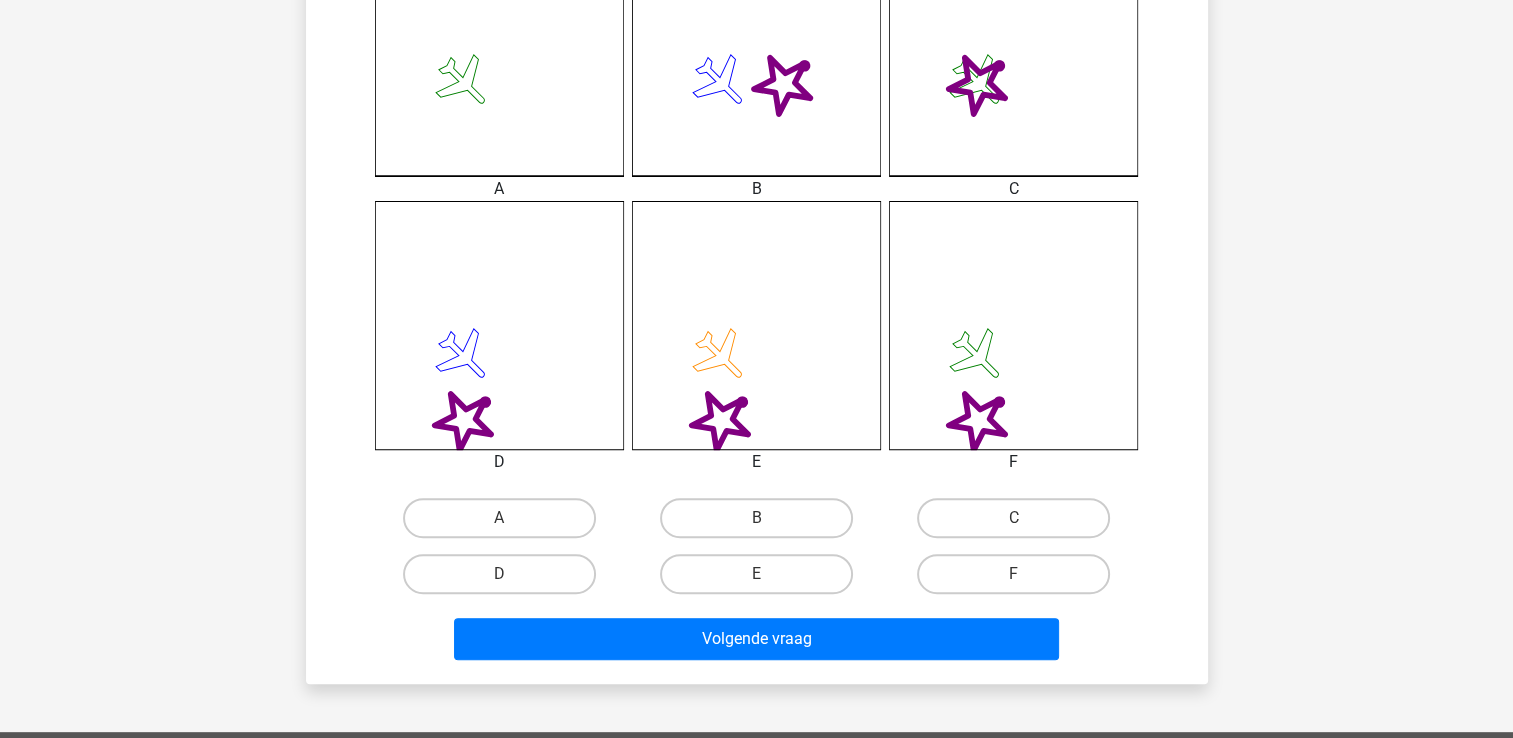 scroll, scrollTop: 692, scrollLeft: 0, axis: vertical 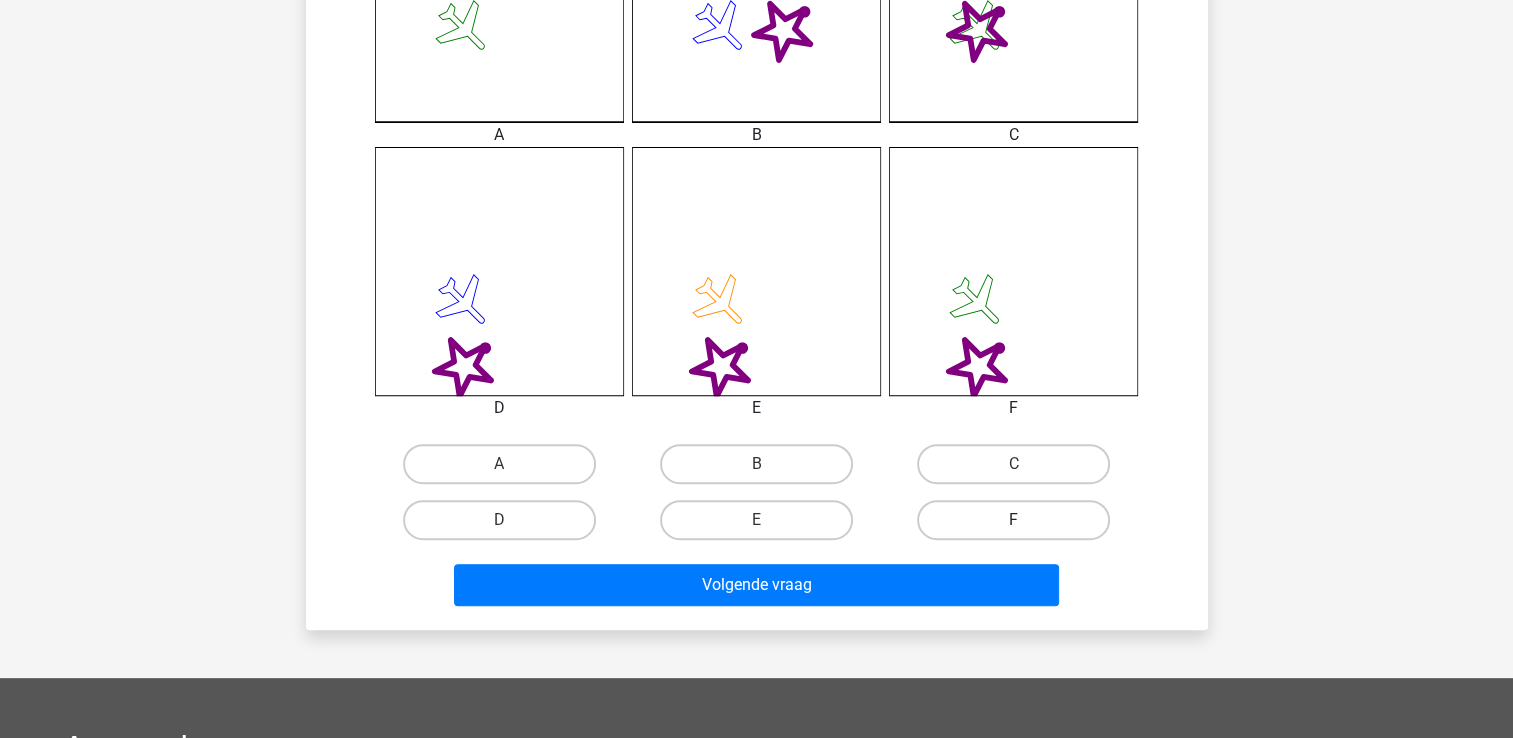 click on "F" at bounding box center [1013, 520] 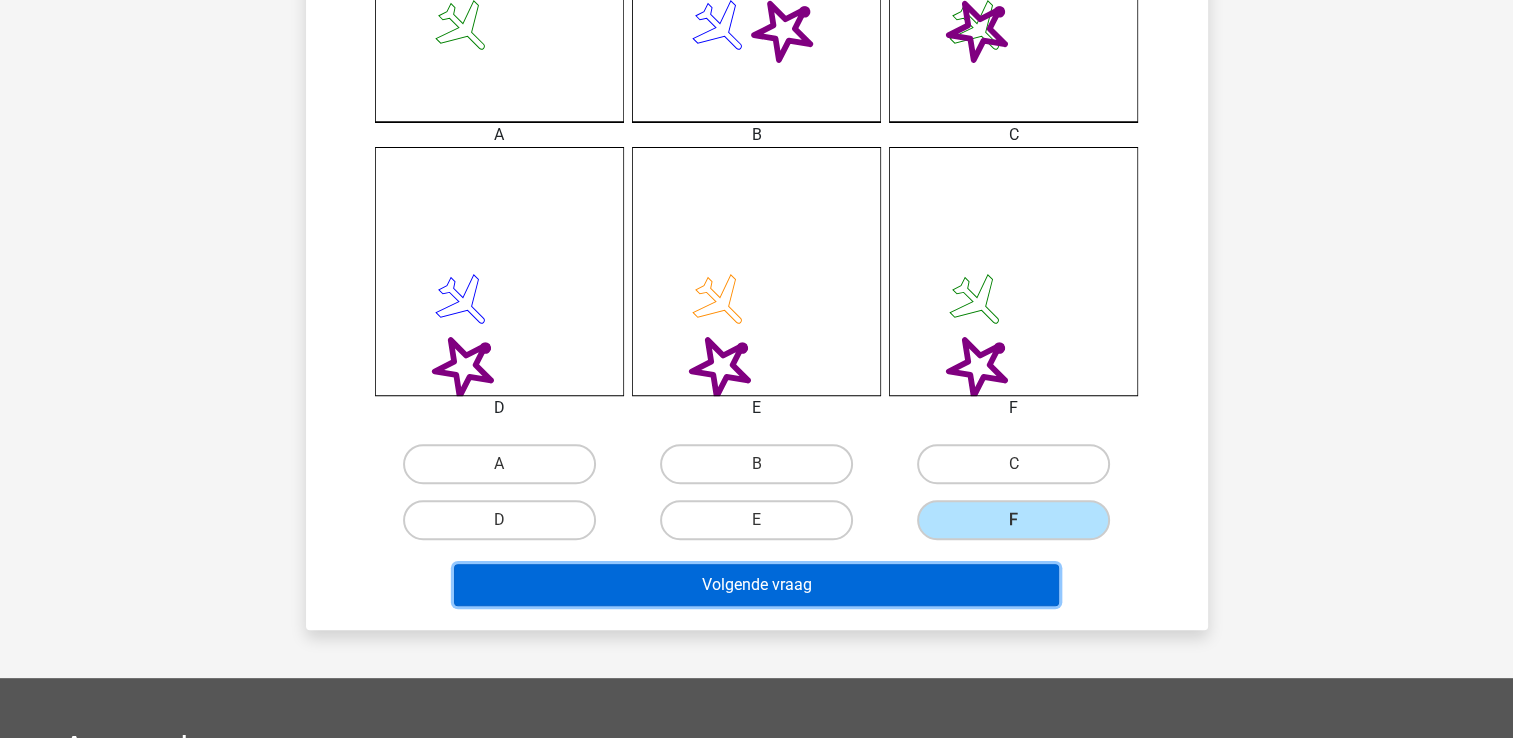 click on "Volgende vraag" at bounding box center (756, 585) 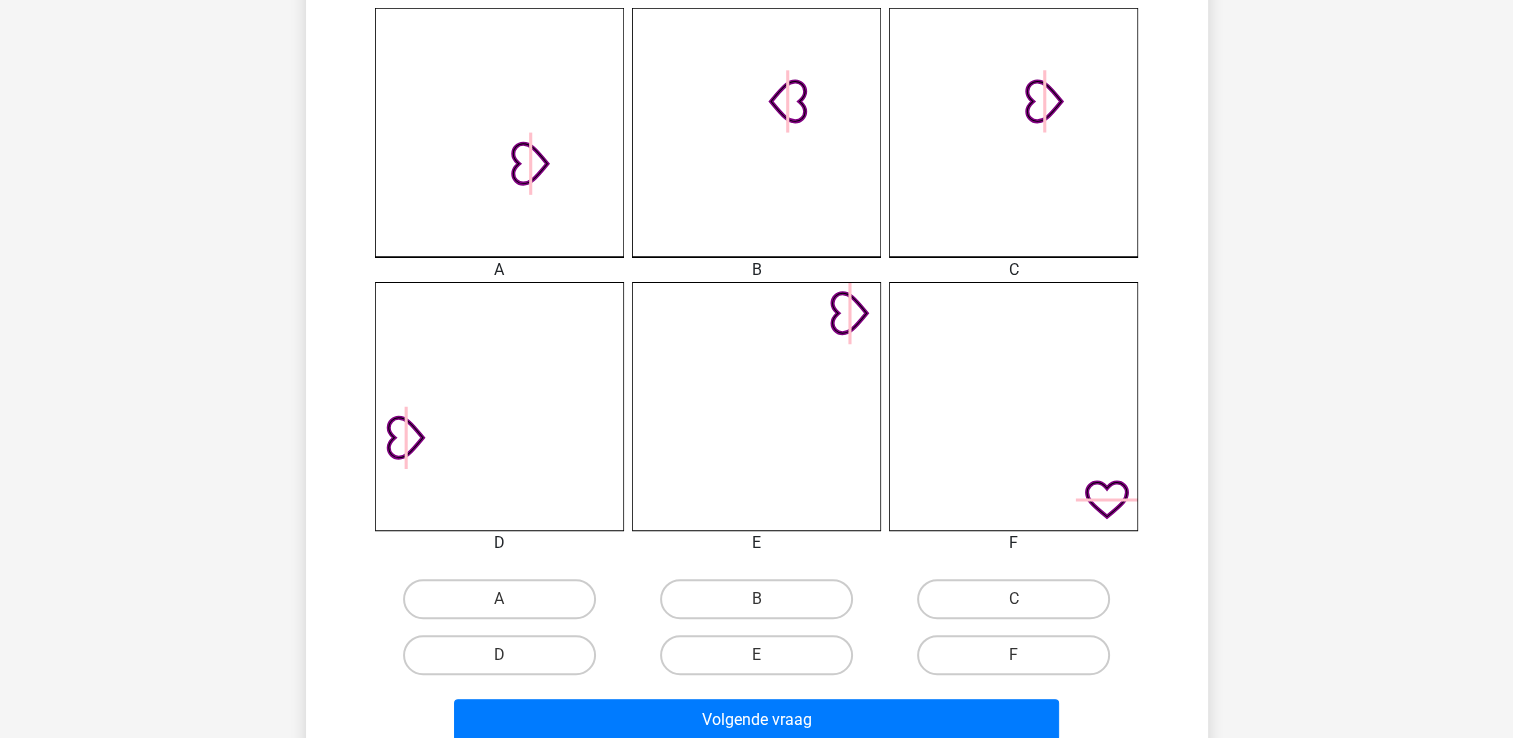 scroll, scrollTop: 592, scrollLeft: 0, axis: vertical 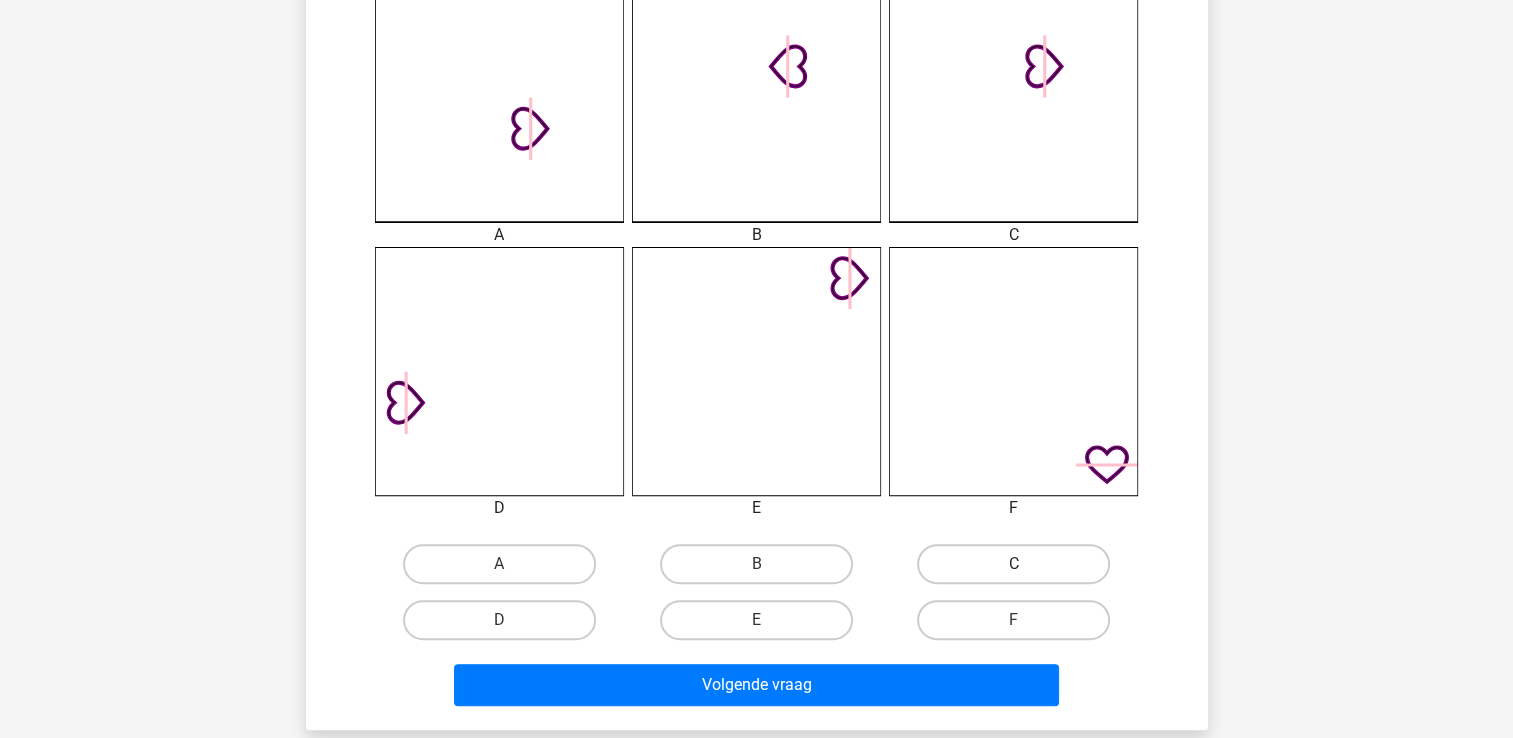 click on "C" at bounding box center (1013, 564) 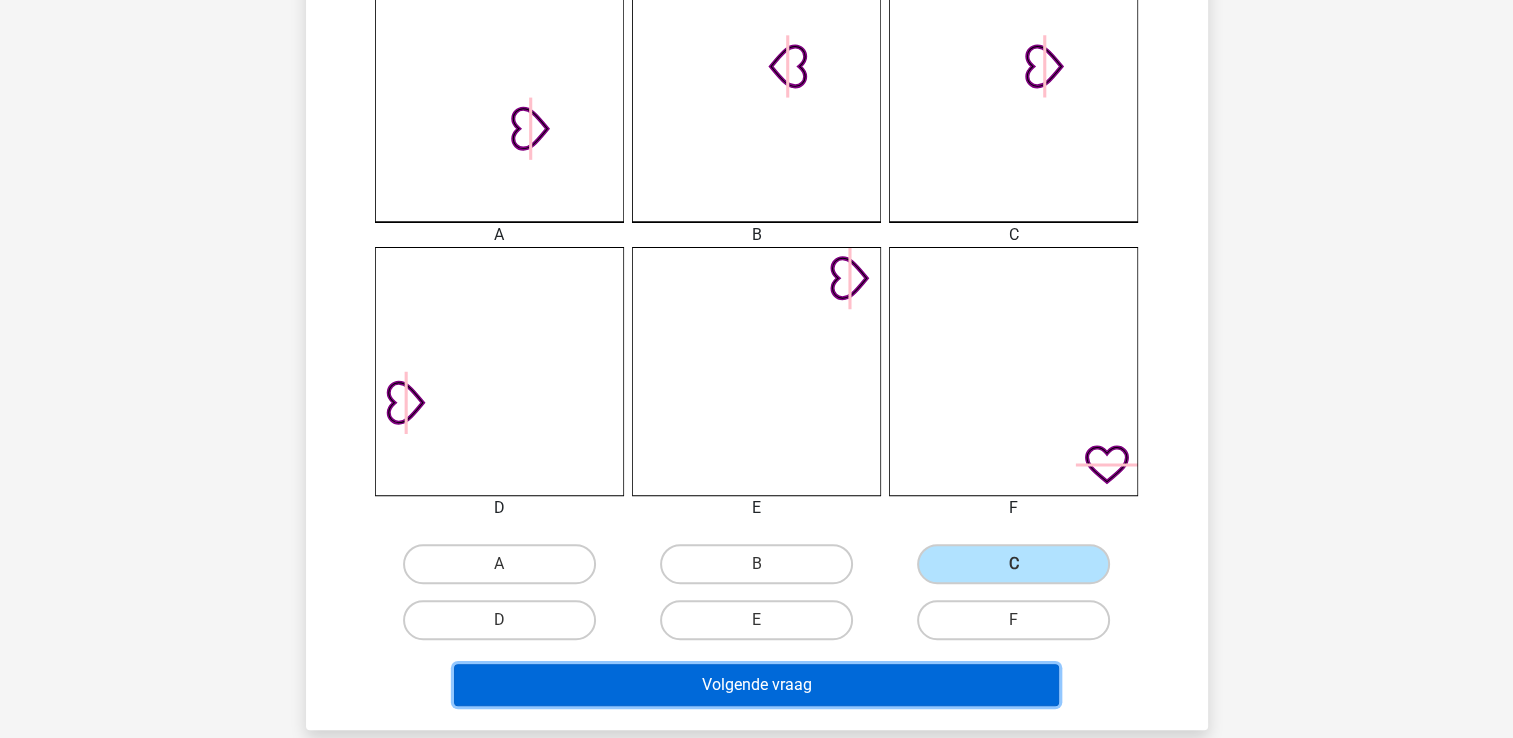 click on "Volgende vraag" at bounding box center (756, 685) 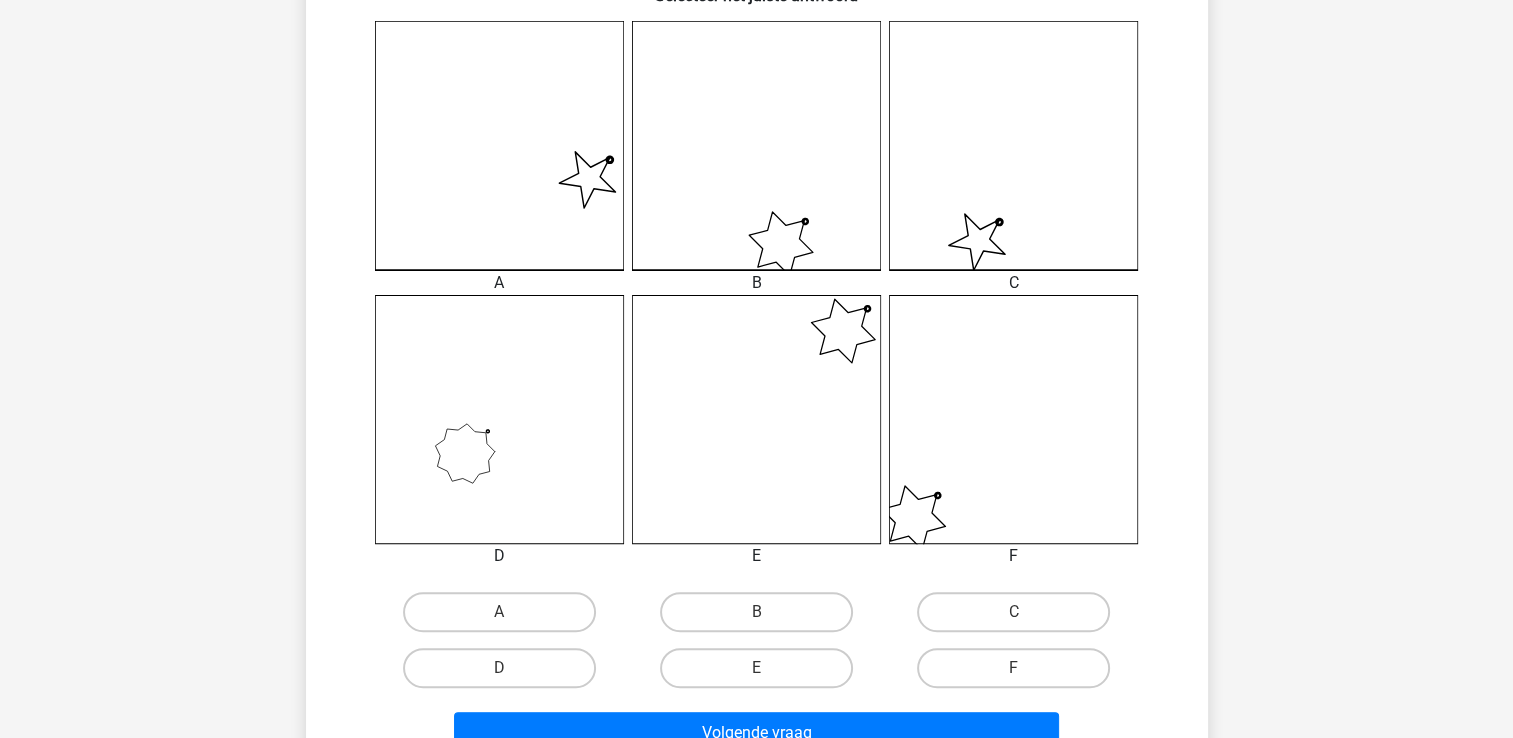 scroll, scrollTop: 692, scrollLeft: 0, axis: vertical 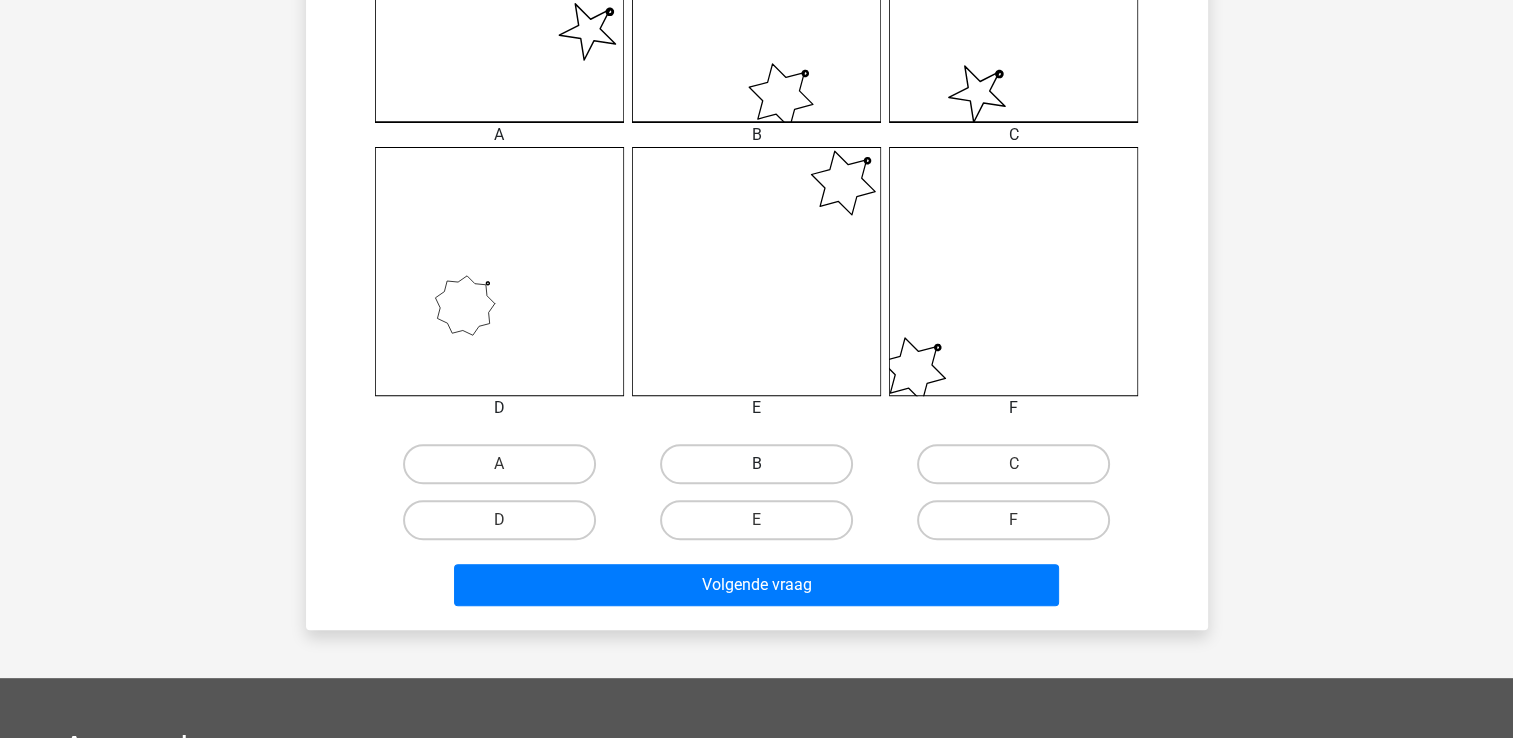 click on "B" at bounding box center (756, 464) 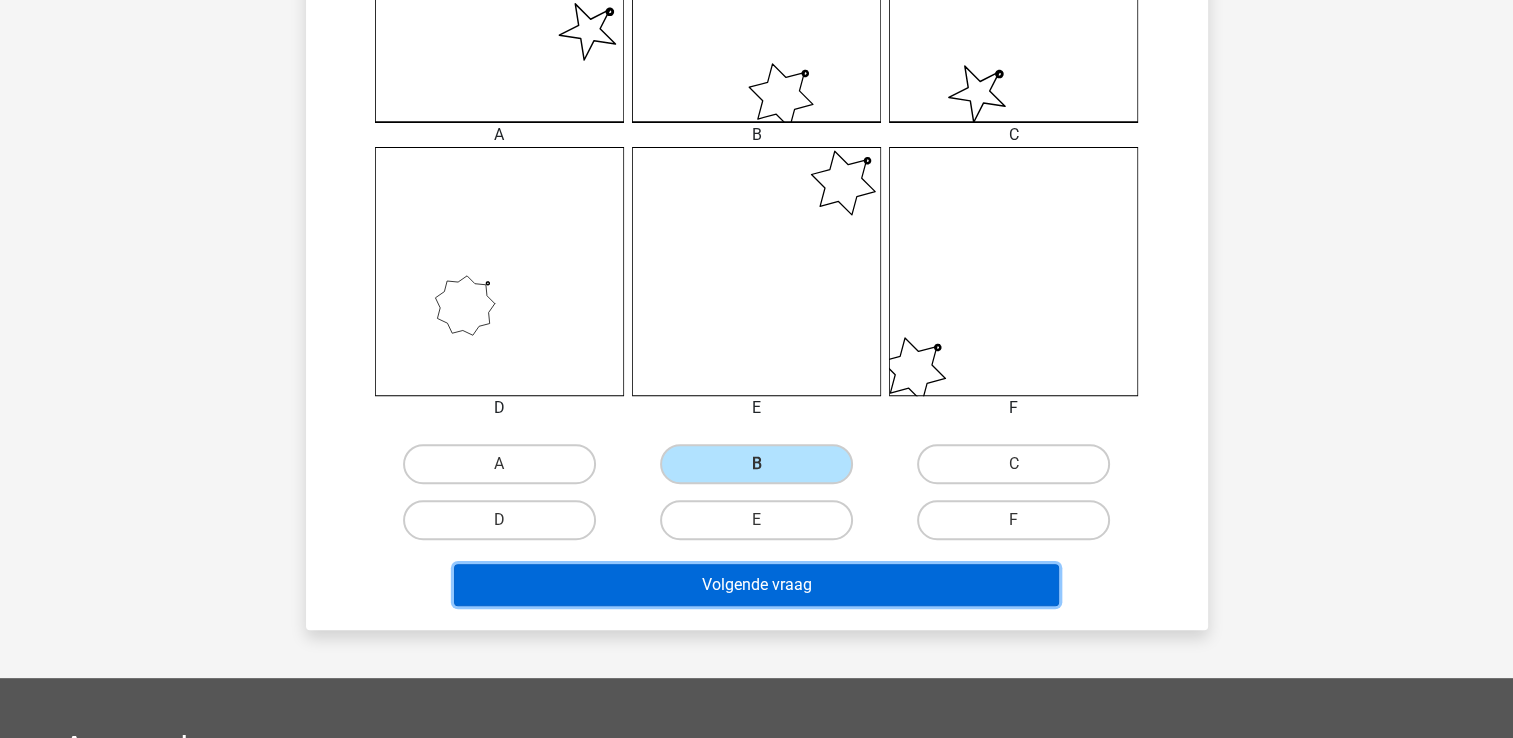 click on "Volgende vraag" at bounding box center [756, 585] 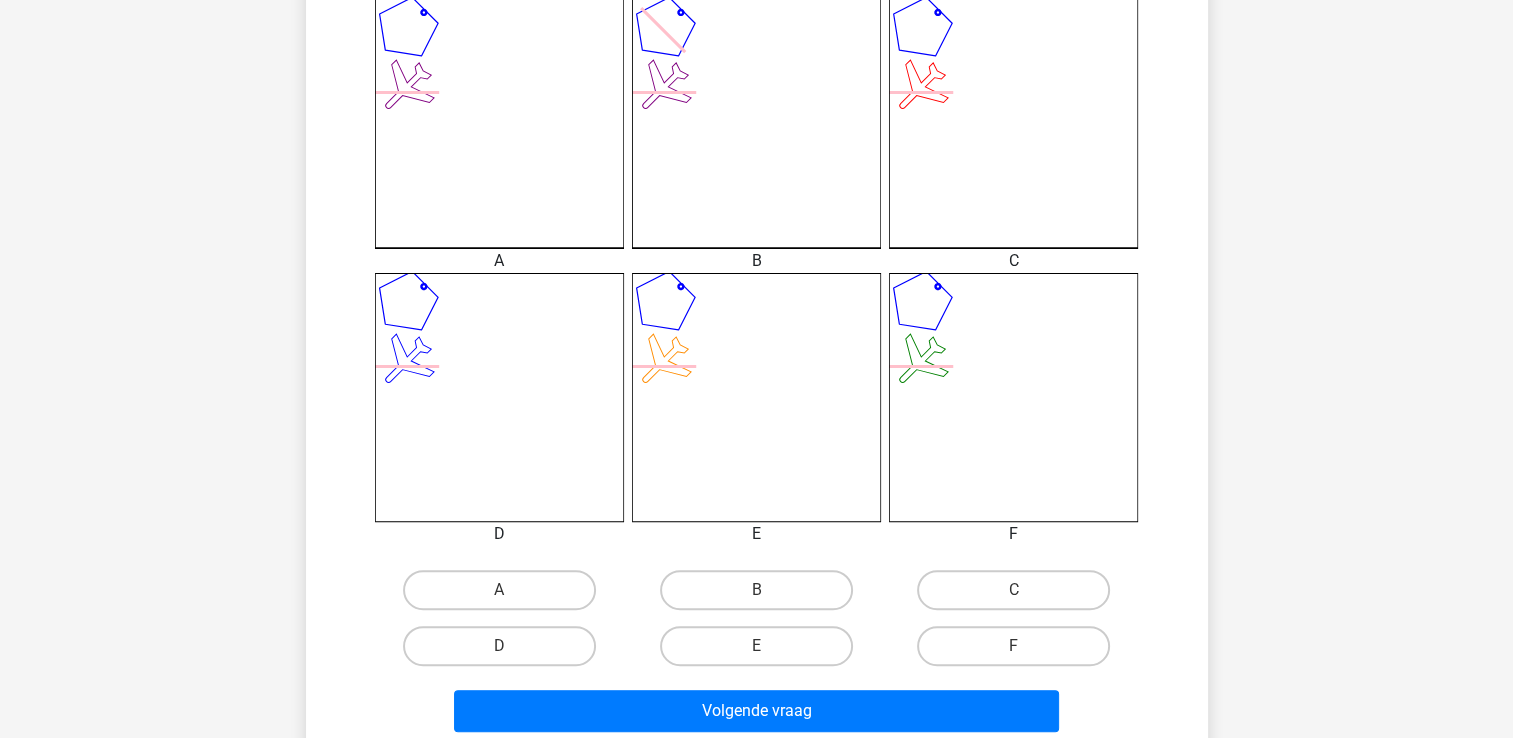 scroll, scrollTop: 592, scrollLeft: 0, axis: vertical 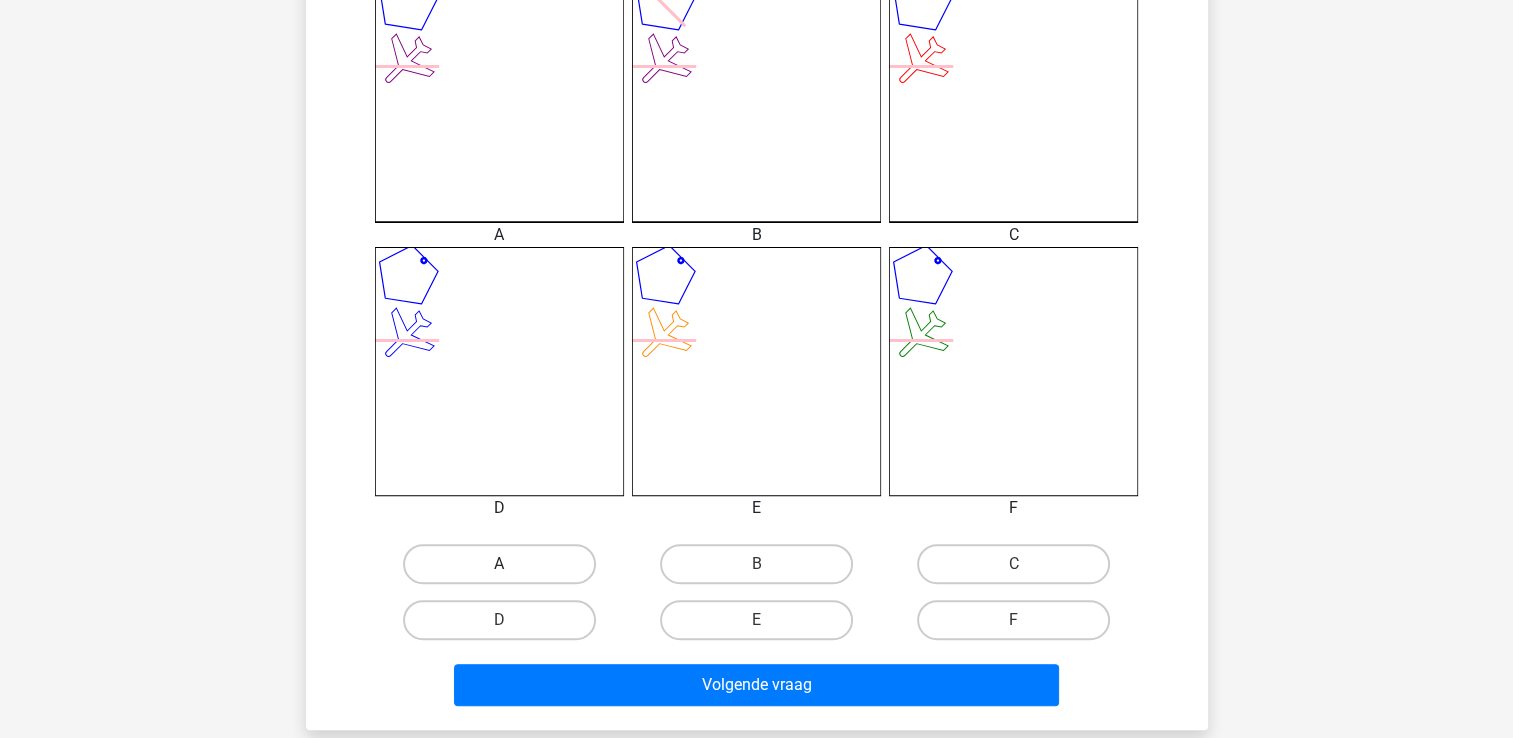 click on "A" at bounding box center (499, 564) 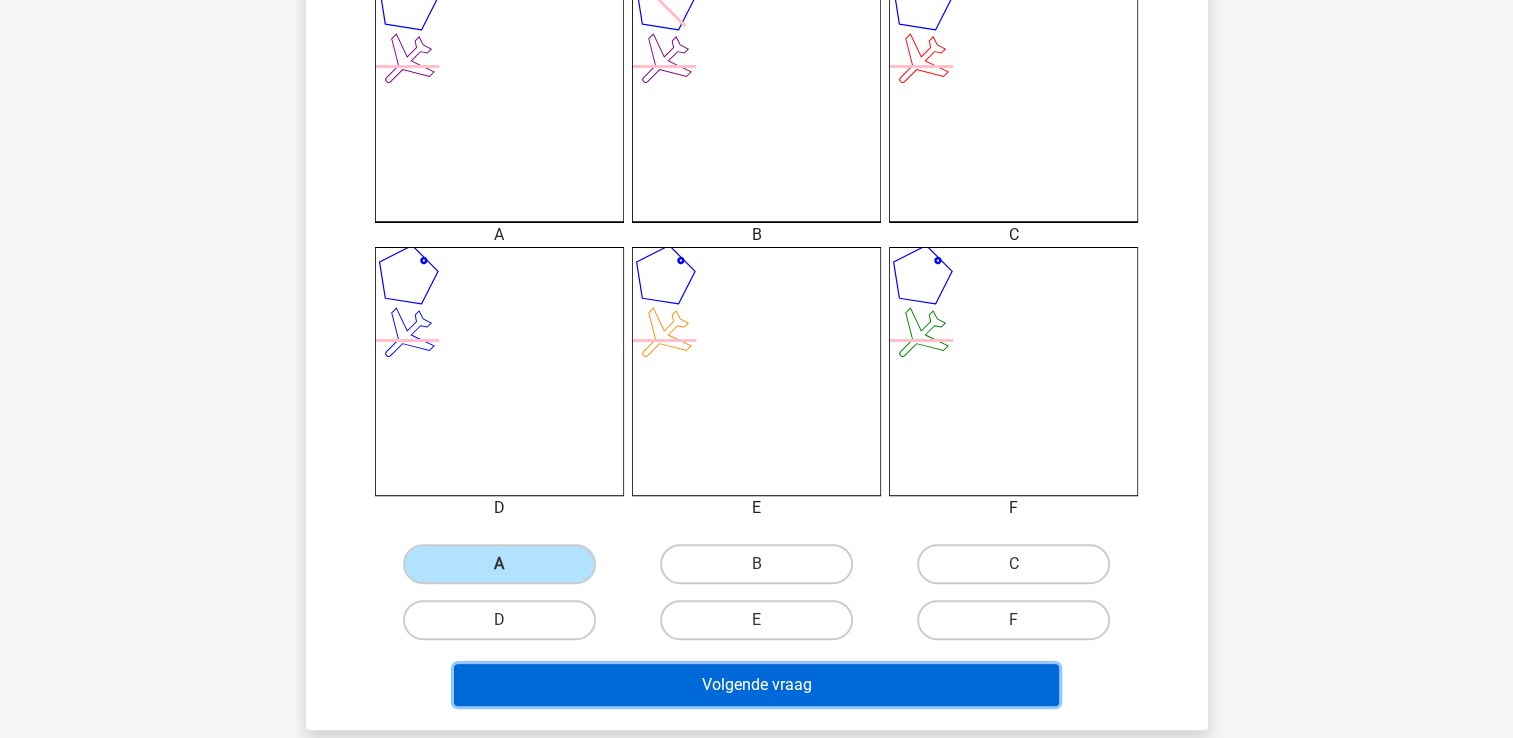 click on "Volgende vraag" at bounding box center (756, 685) 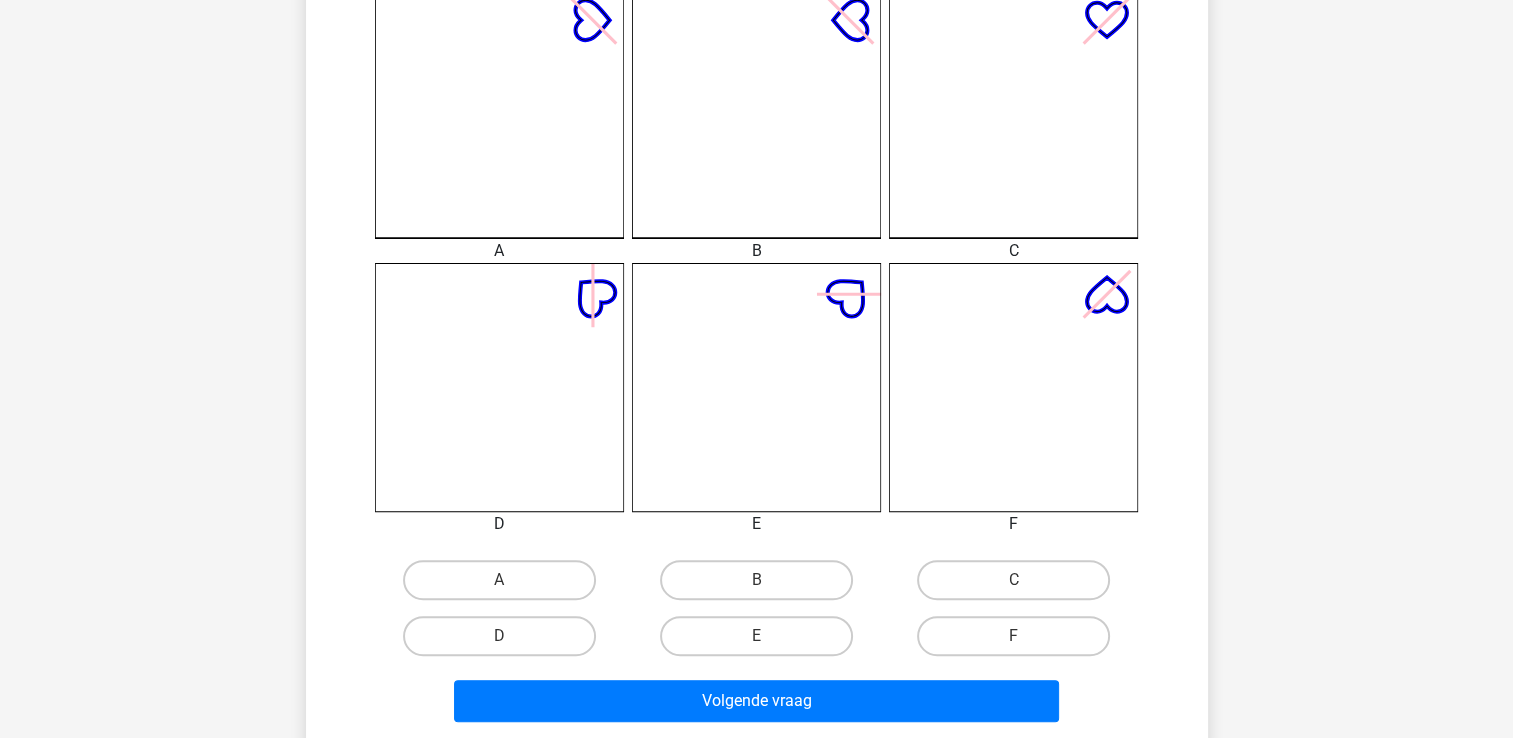 scroll, scrollTop: 592, scrollLeft: 0, axis: vertical 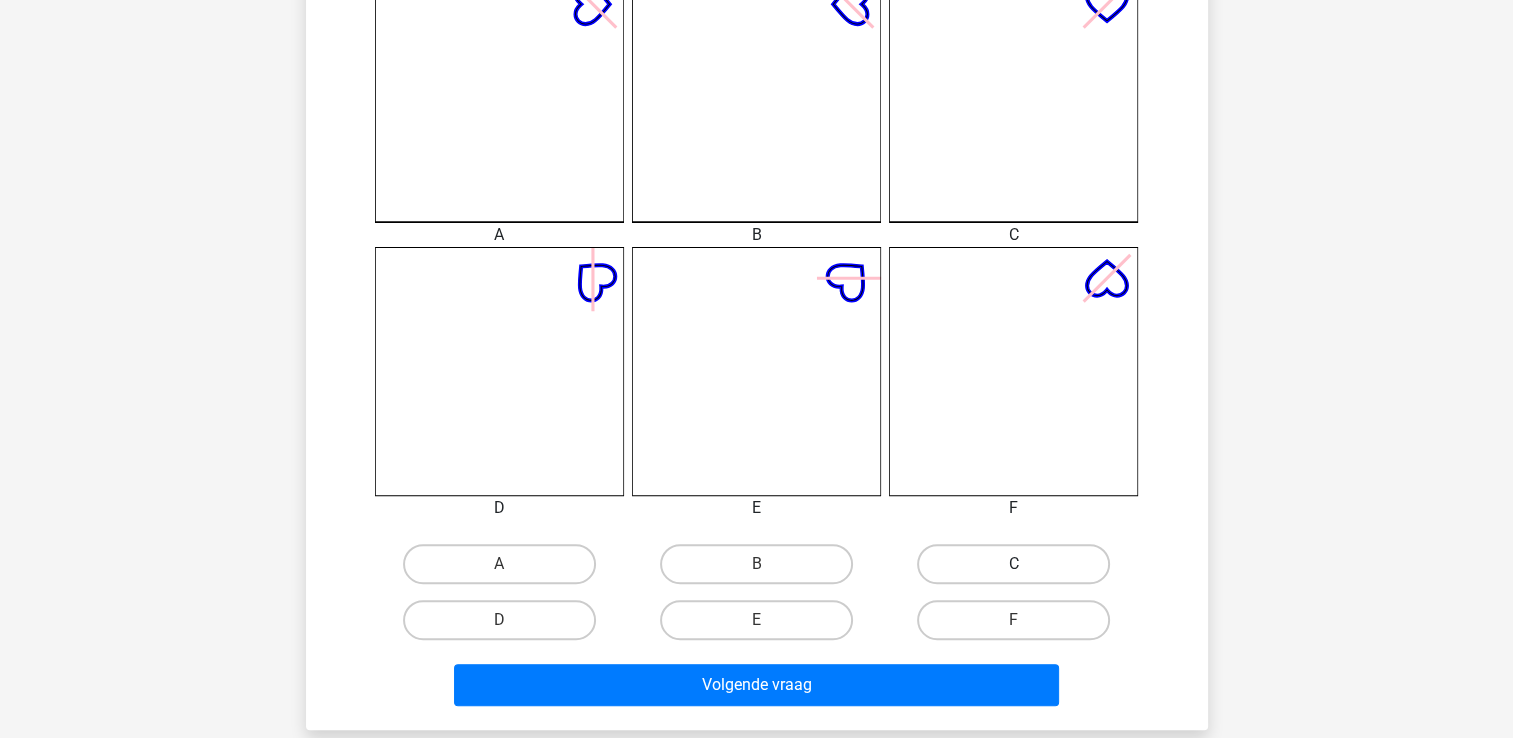 click on "C" at bounding box center [1013, 564] 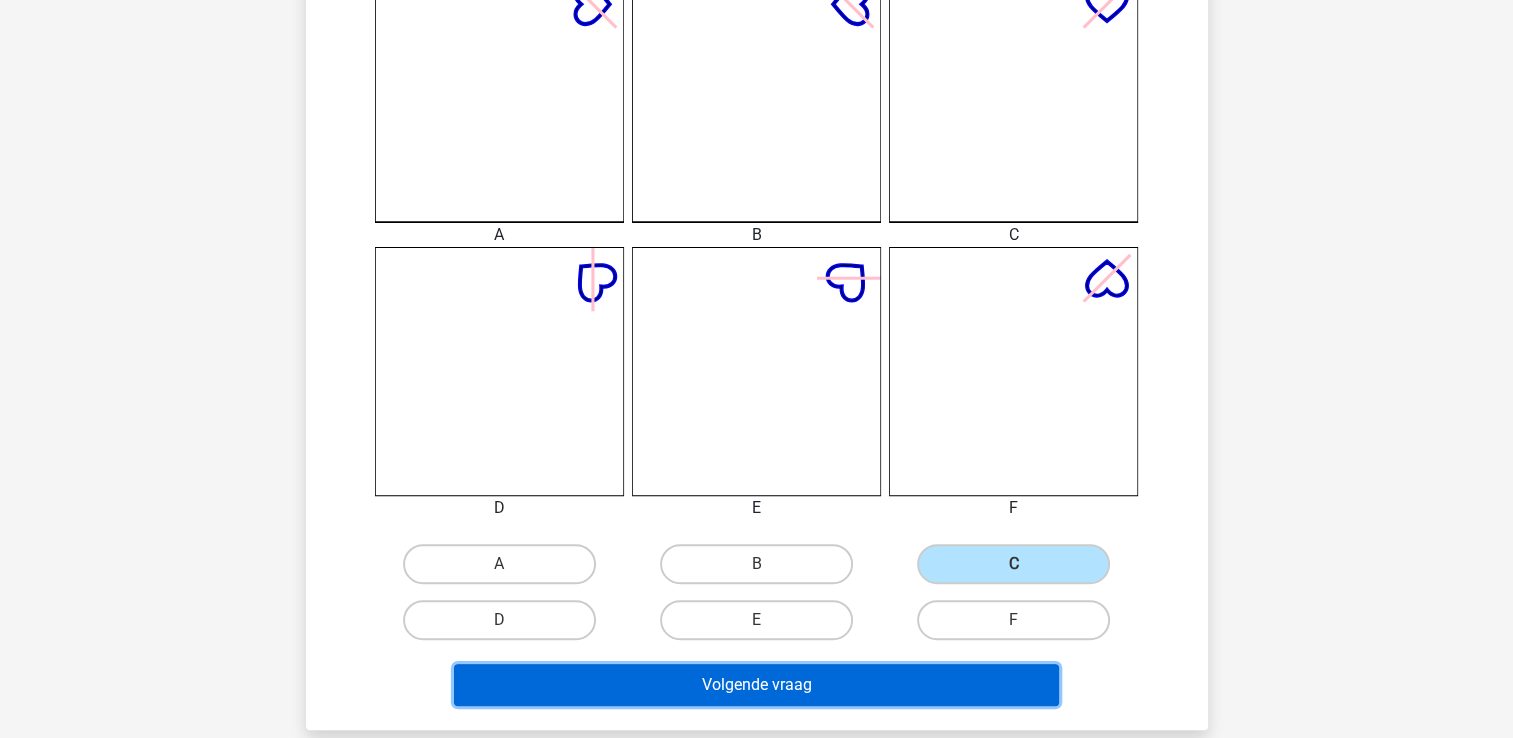 click on "Volgende vraag" at bounding box center (756, 685) 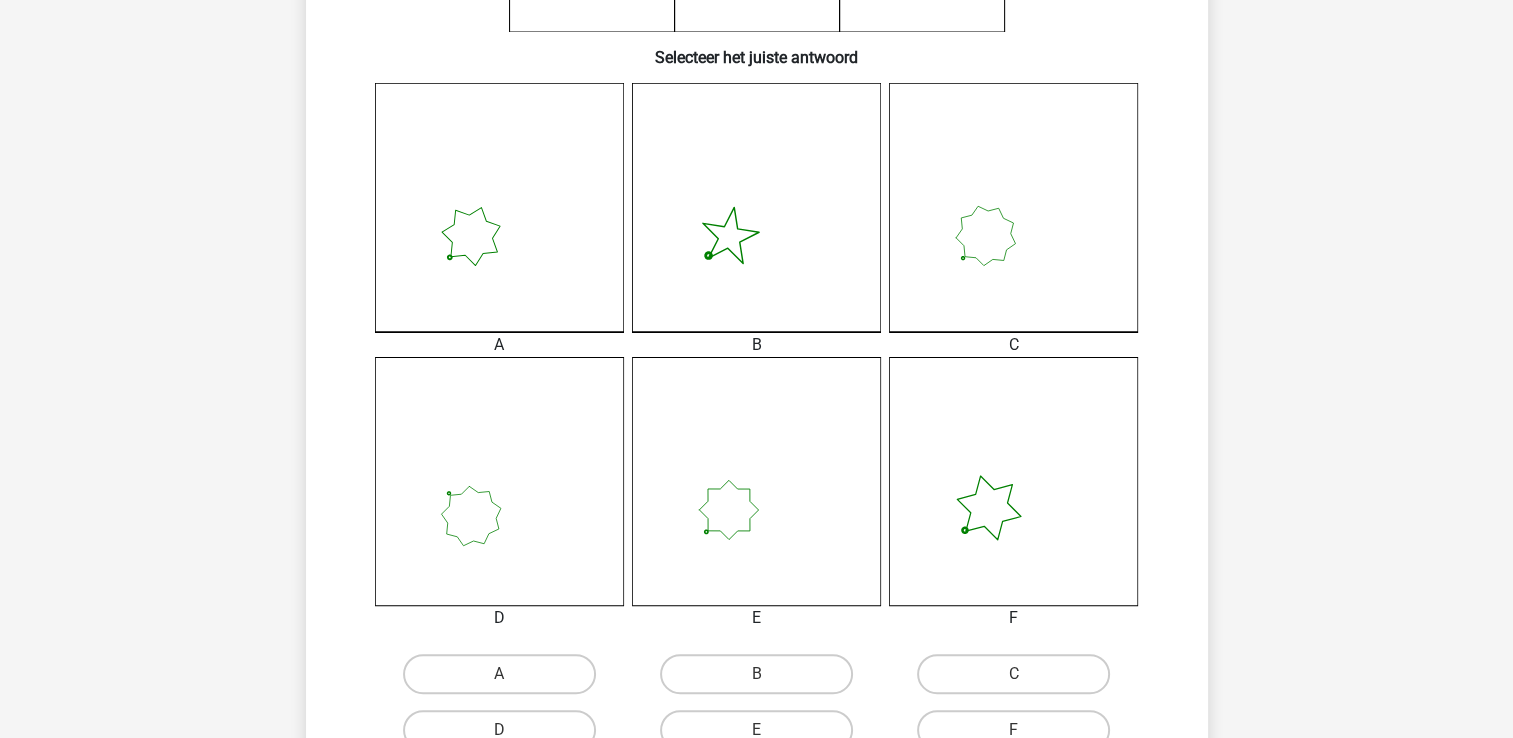 scroll, scrollTop: 492, scrollLeft: 0, axis: vertical 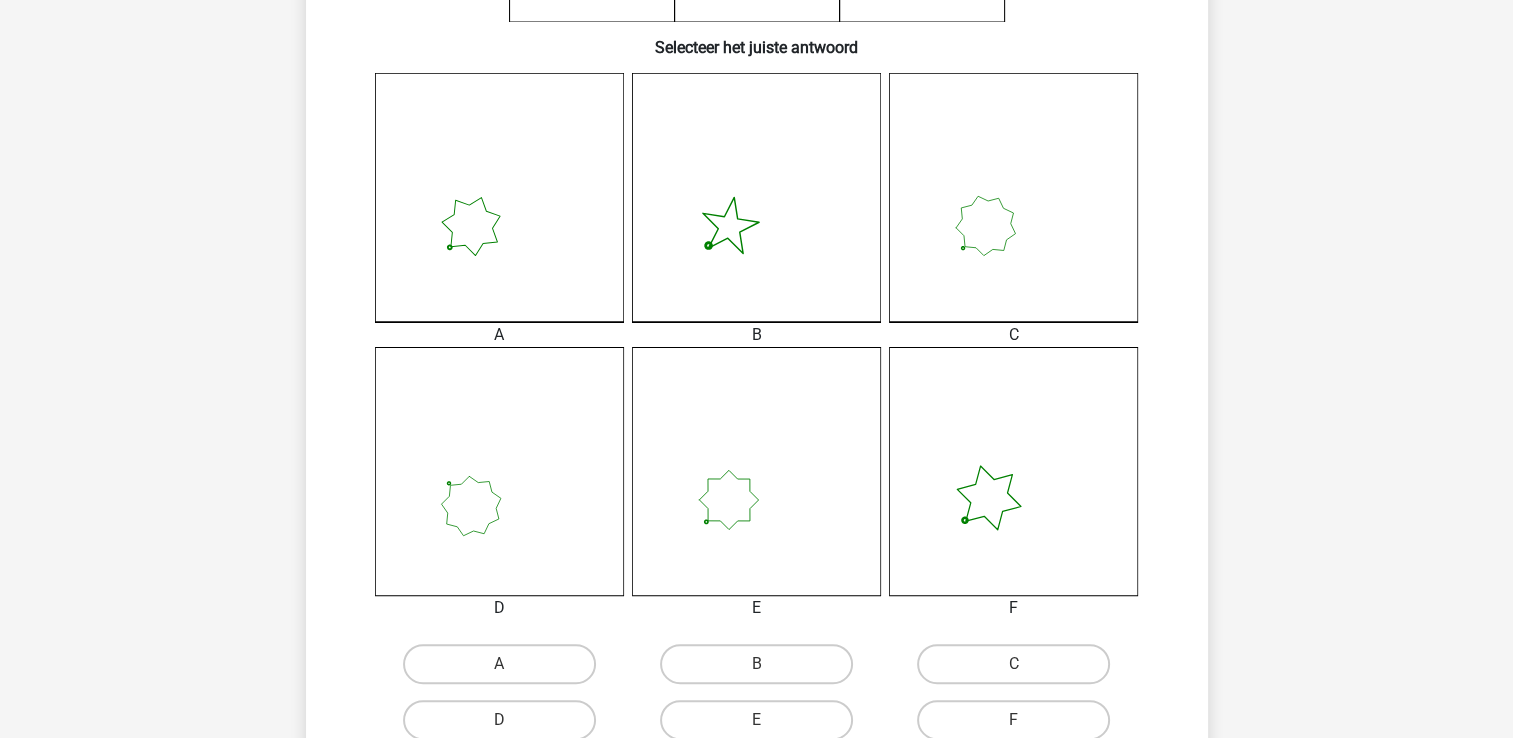 click on "C" at bounding box center (499, 664) 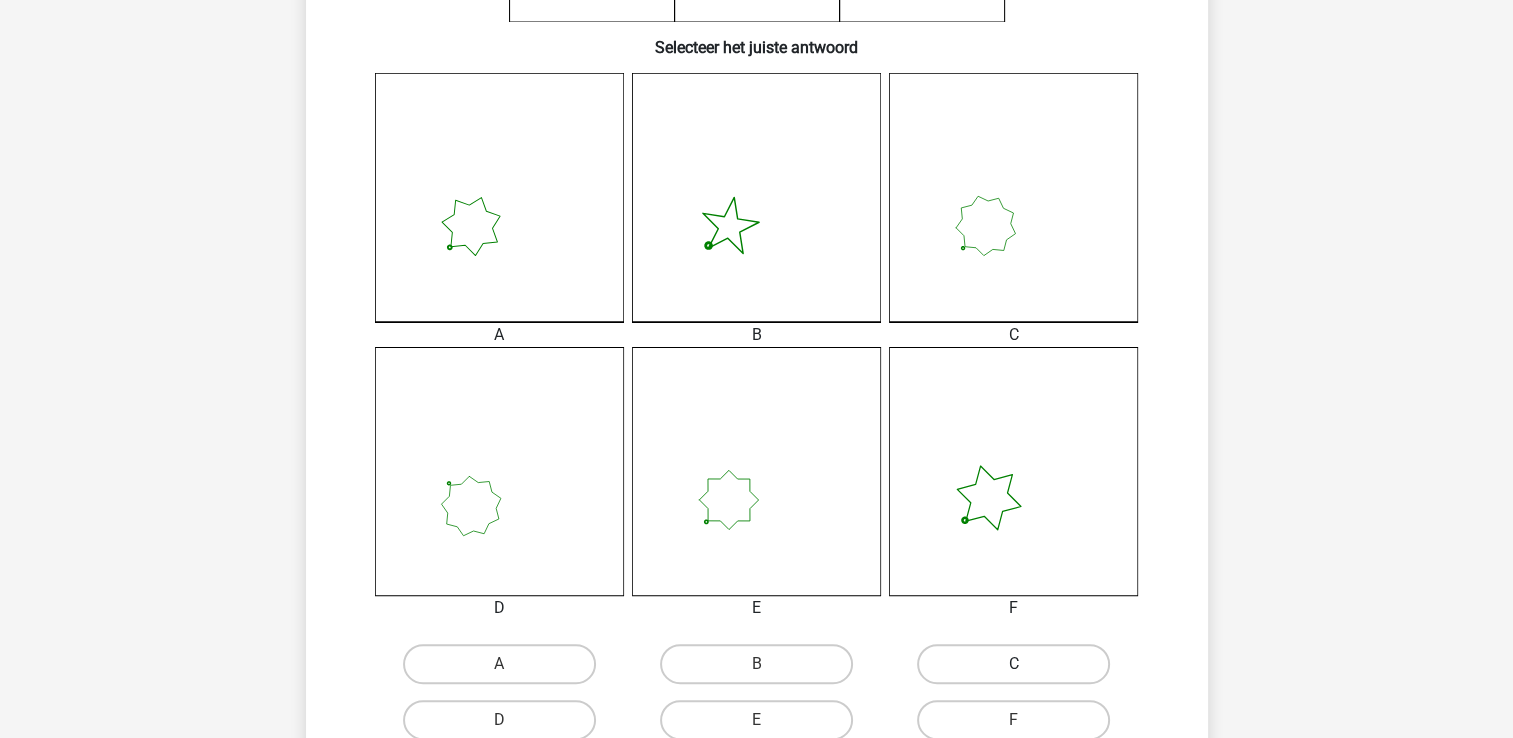 click on "C" at bounding box center (1013, 664) 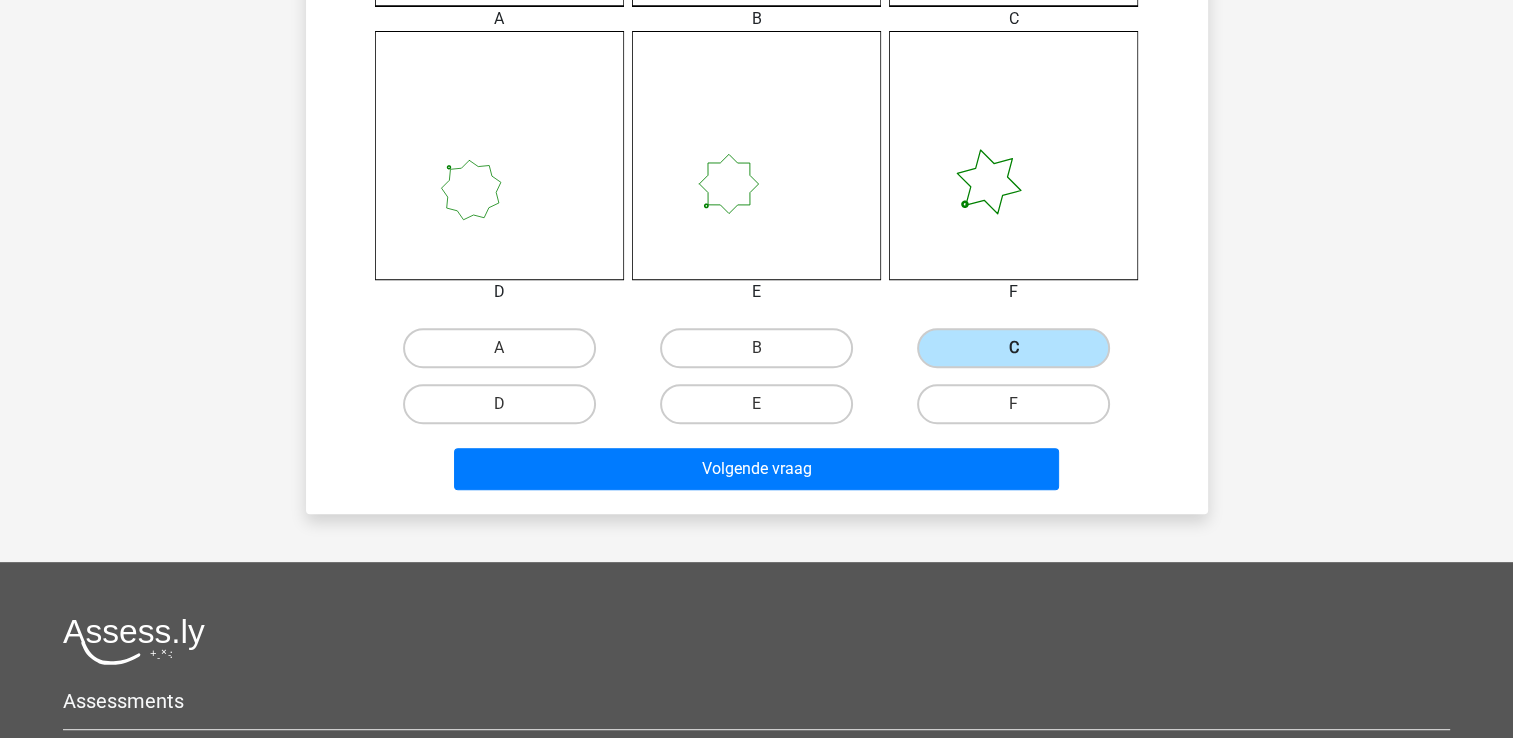 scroll, scrollTop: 892, scrollLeft: 0, axis: vertical 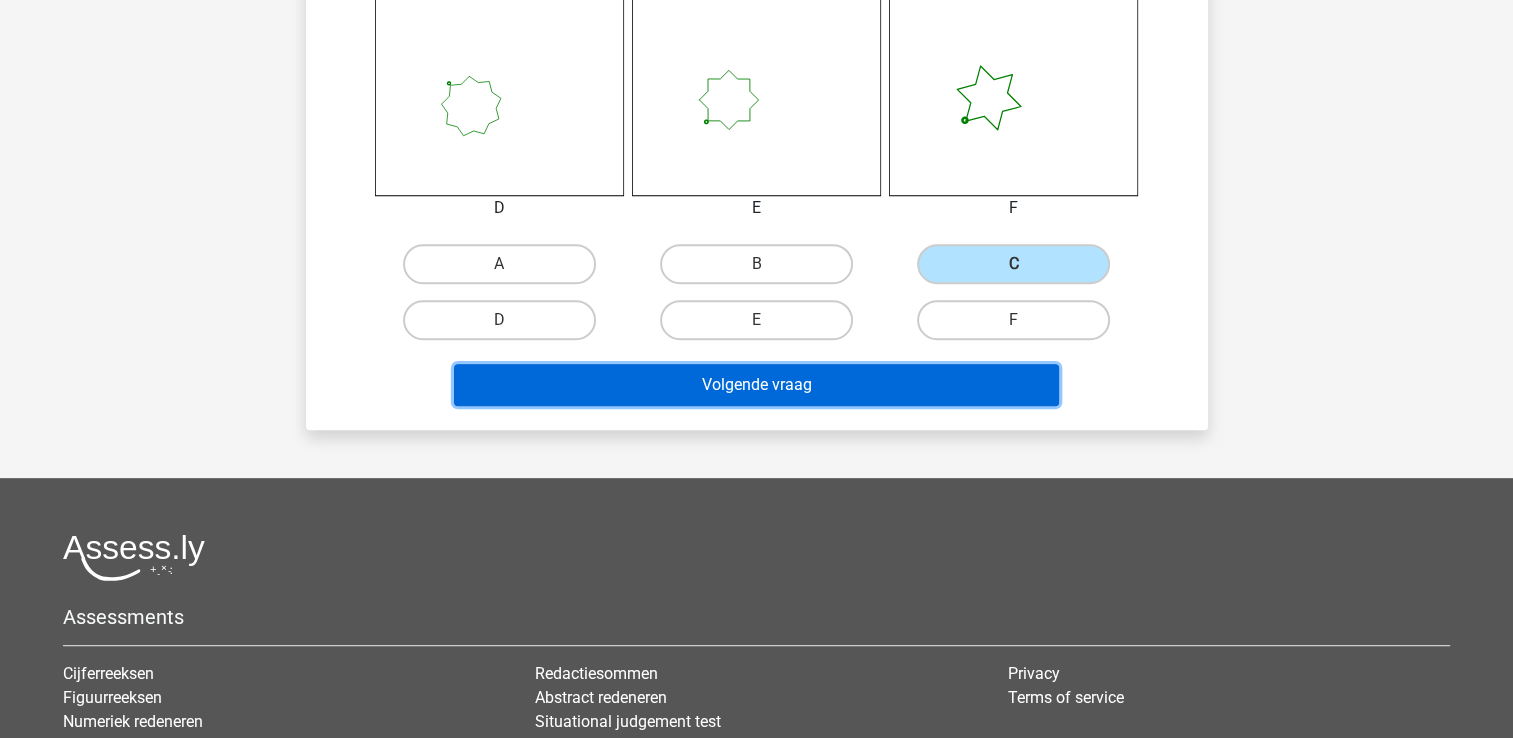 click on "Volgende vraag" at bounding box center [756, 385] 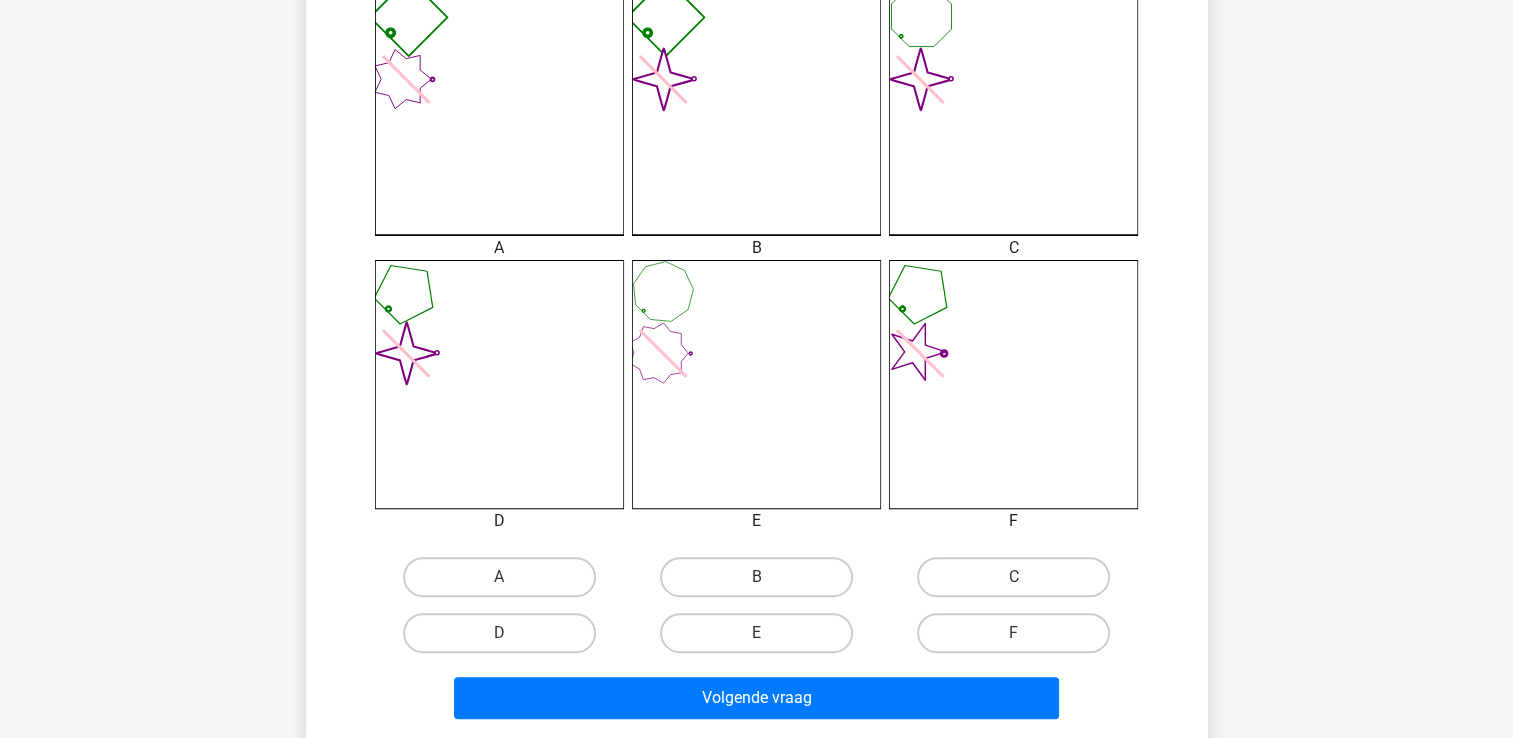 scroll, scrollTop: 592, scrollLeft: 0, axis: vertical 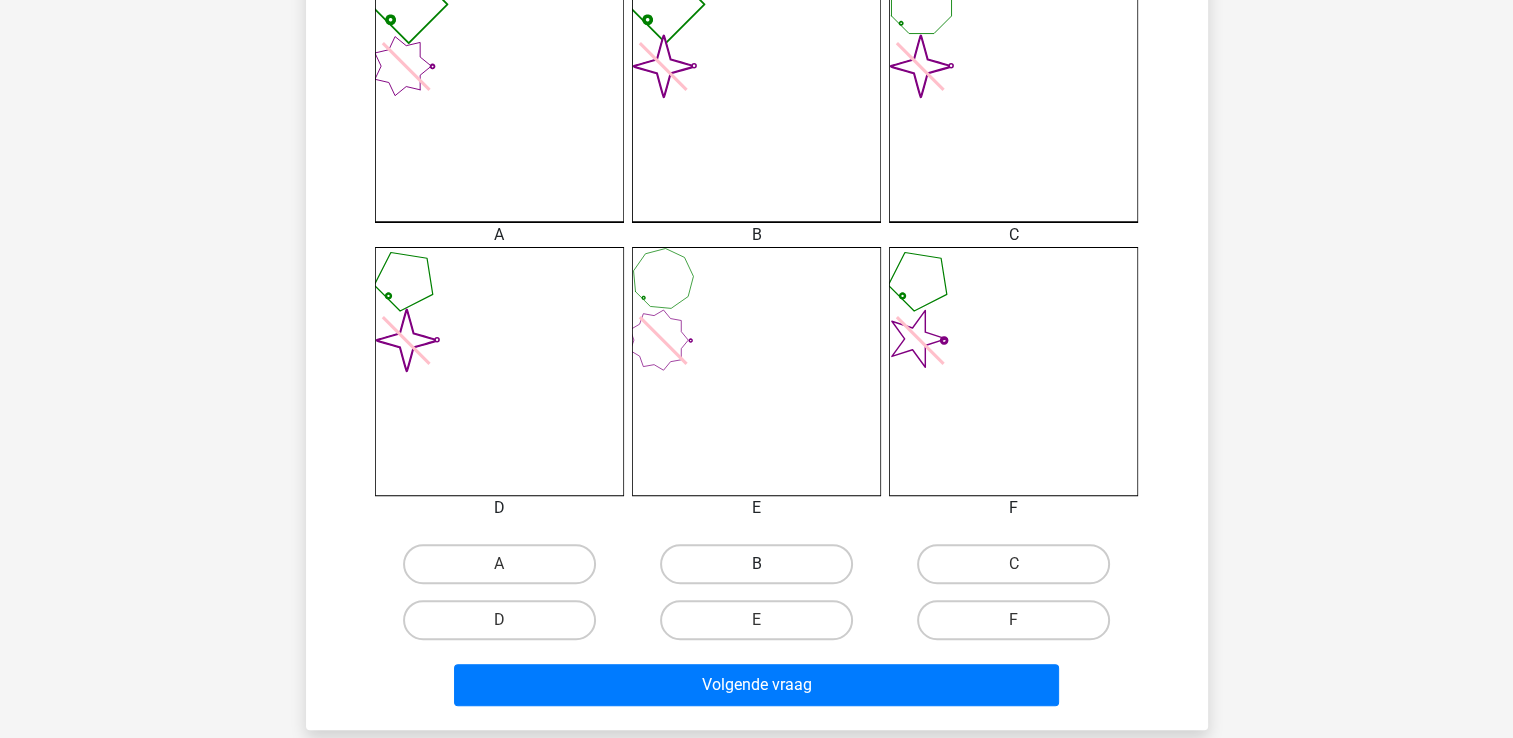 click on "B" at bounding box center (756, 564) 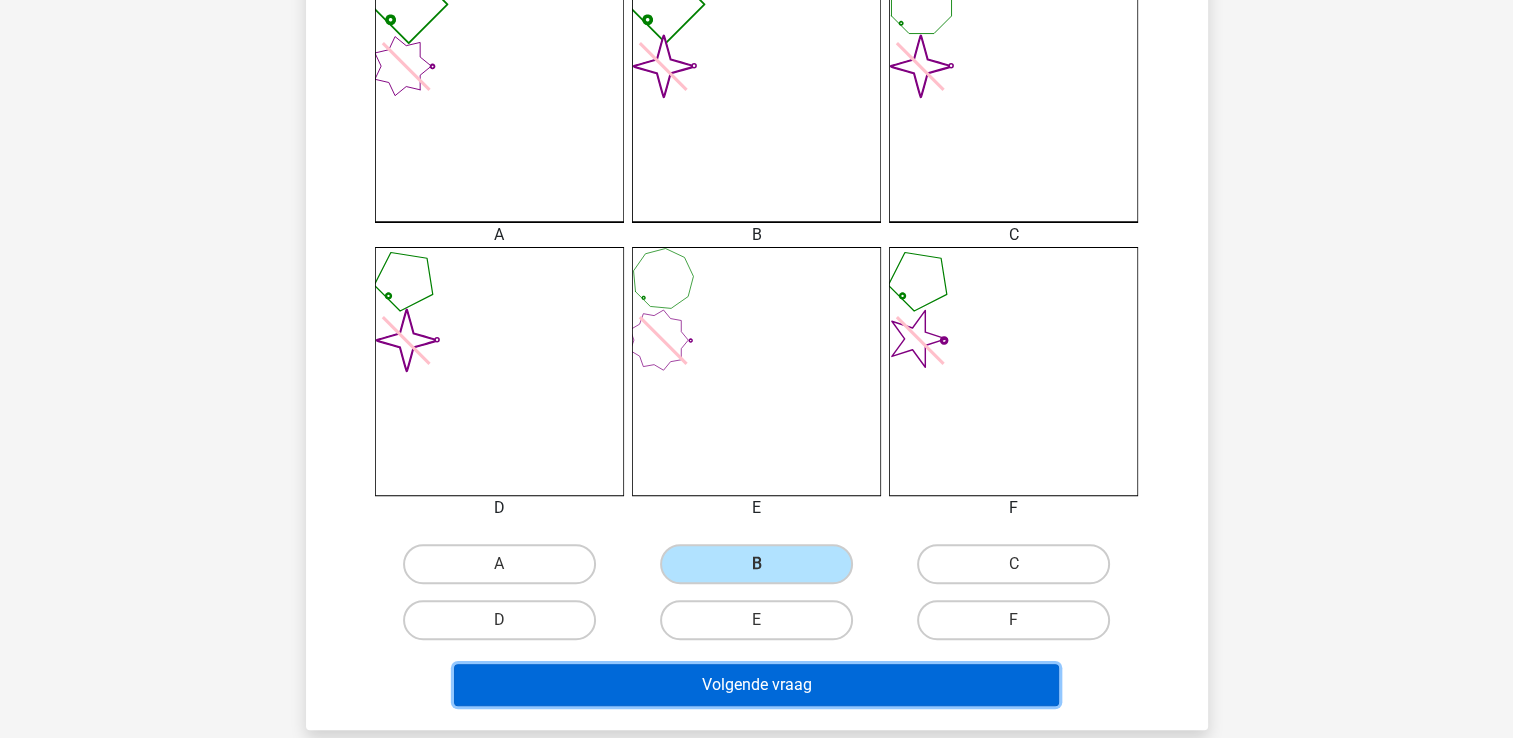 click on "Volgende vraag" at bounding box center [756, 685] 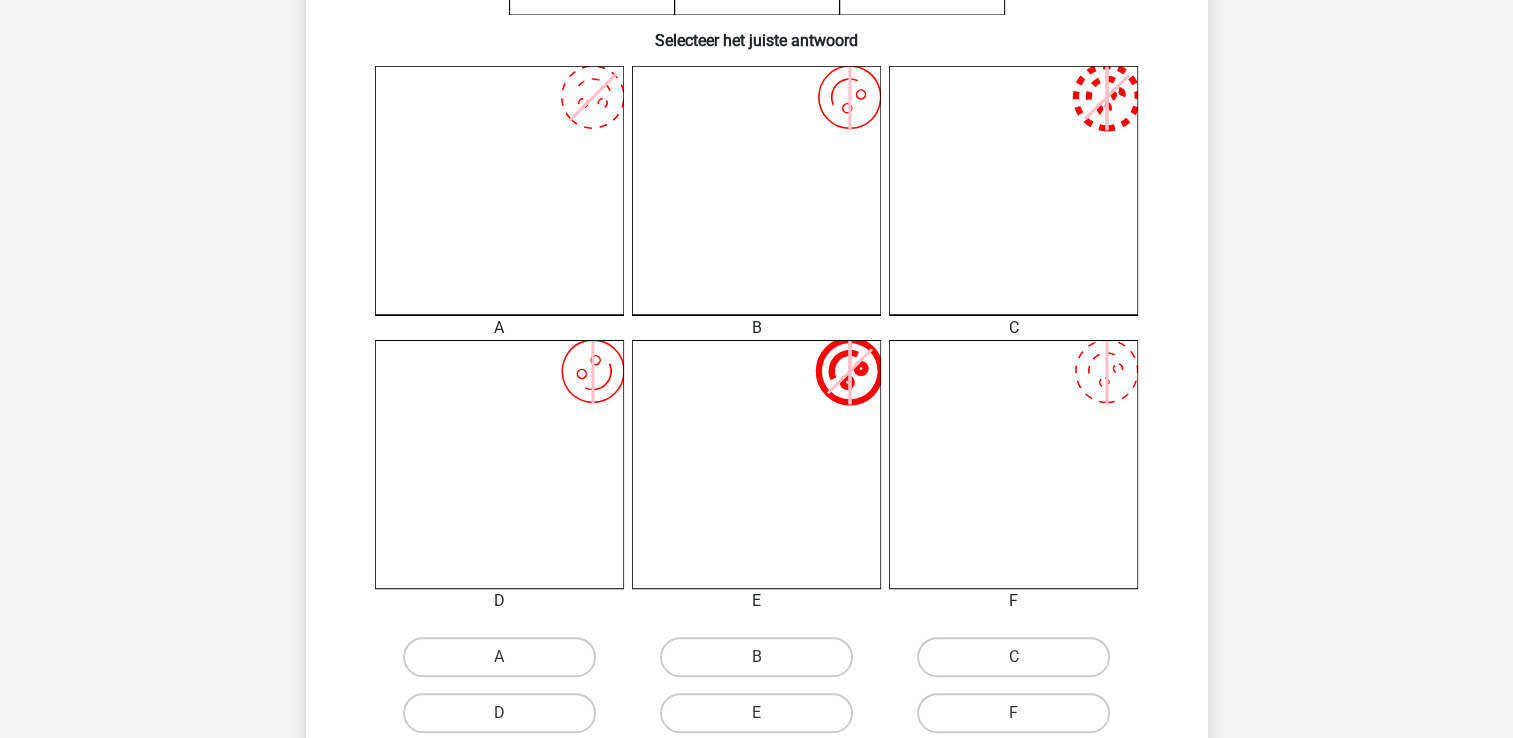 scroll, scrollTop: 500, scrollLeft: 0, axis: vertical 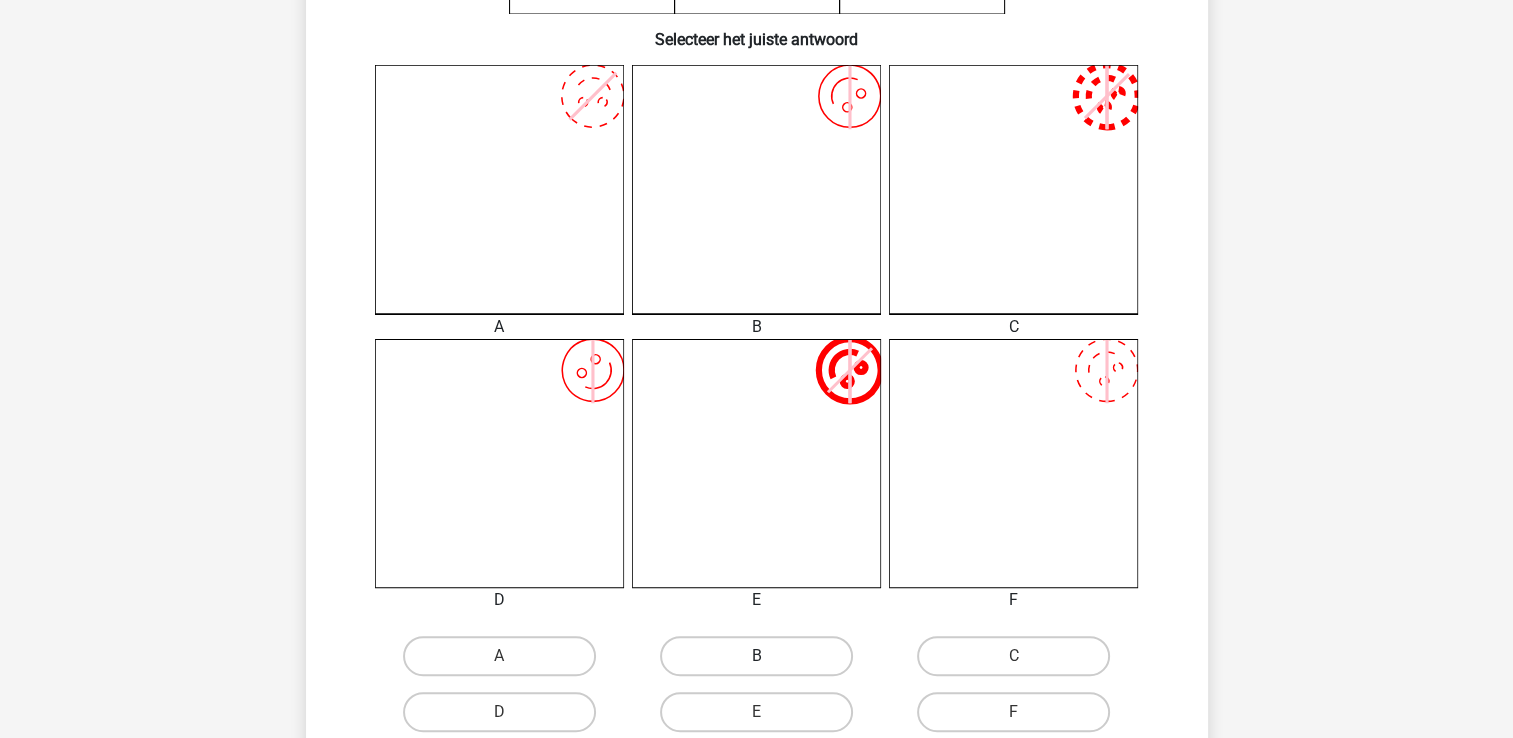 click on "B" at bounding box center [756, 656] 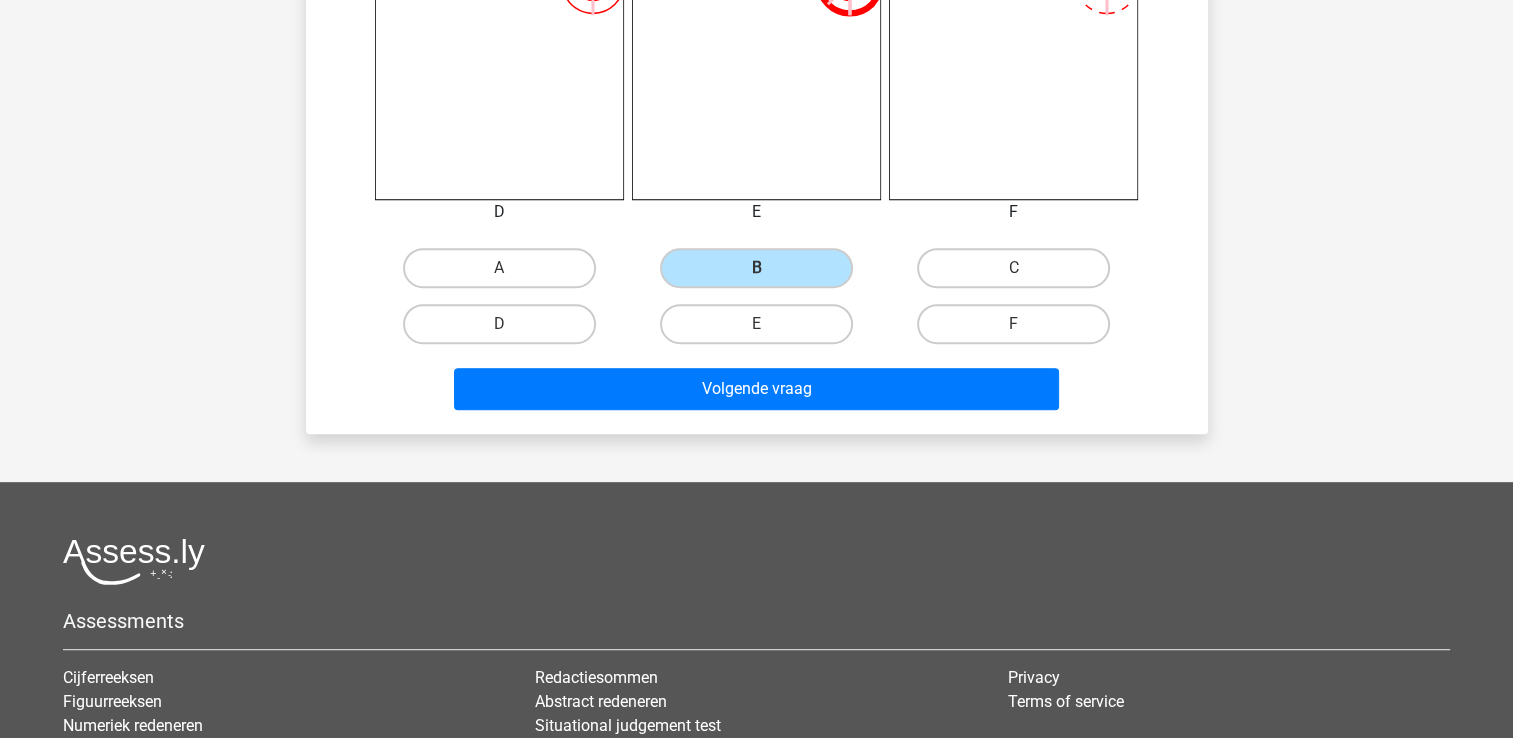 scroll, scrollTop: 900, scrollLeft: 0, axis: vertical 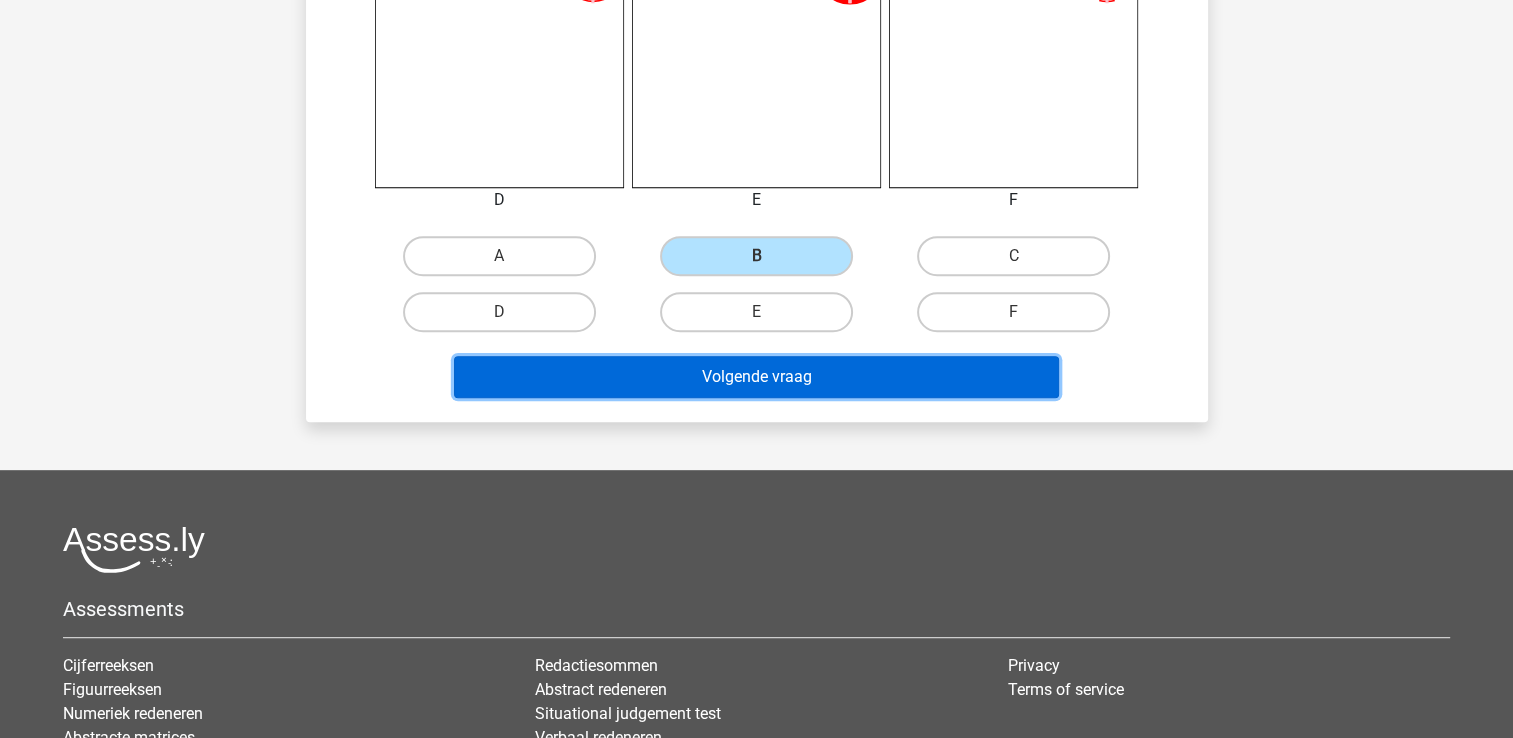 click on "Volgende vraag" at bounding box center [756, 377] 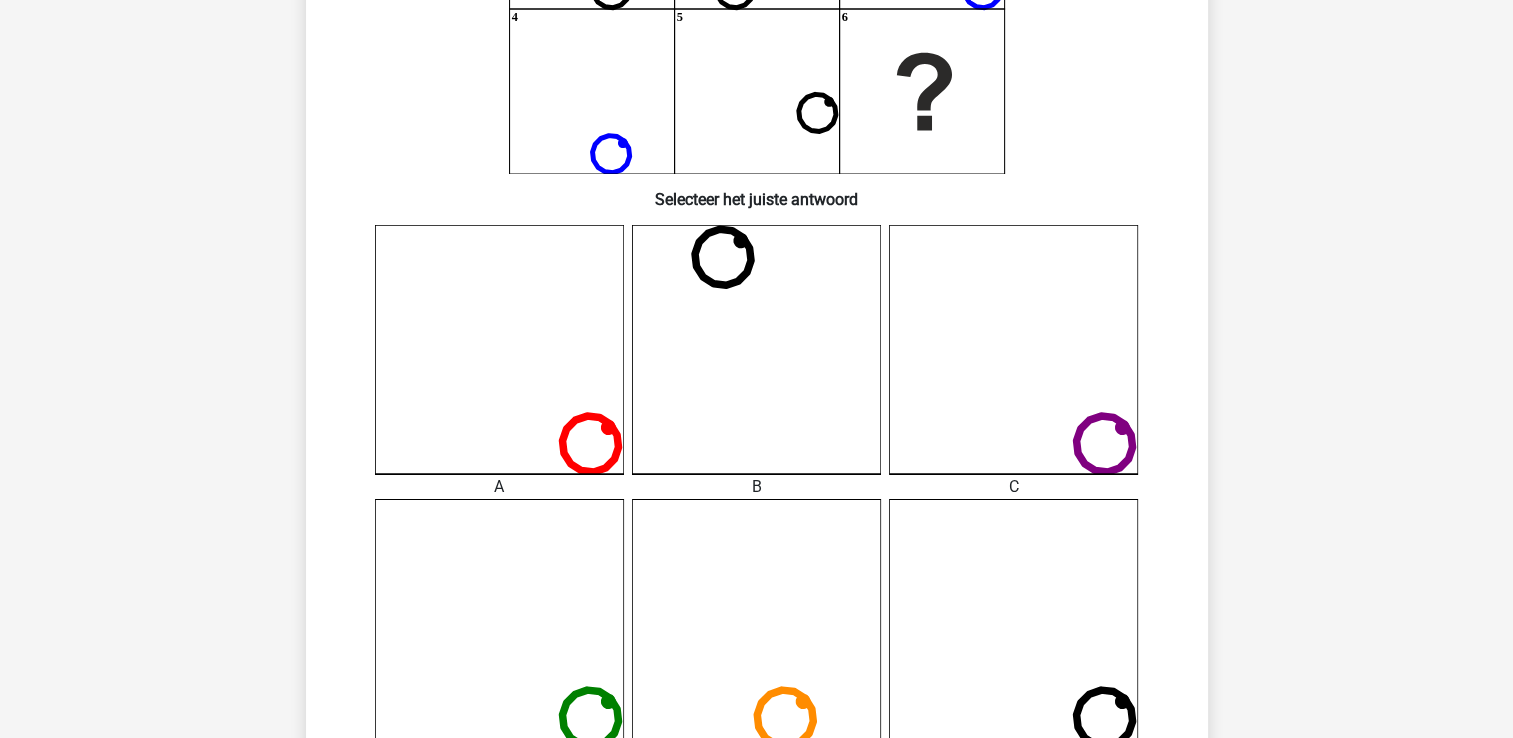 scroll, scrollTop: 392, scrollLeft: 0, axis: vertical 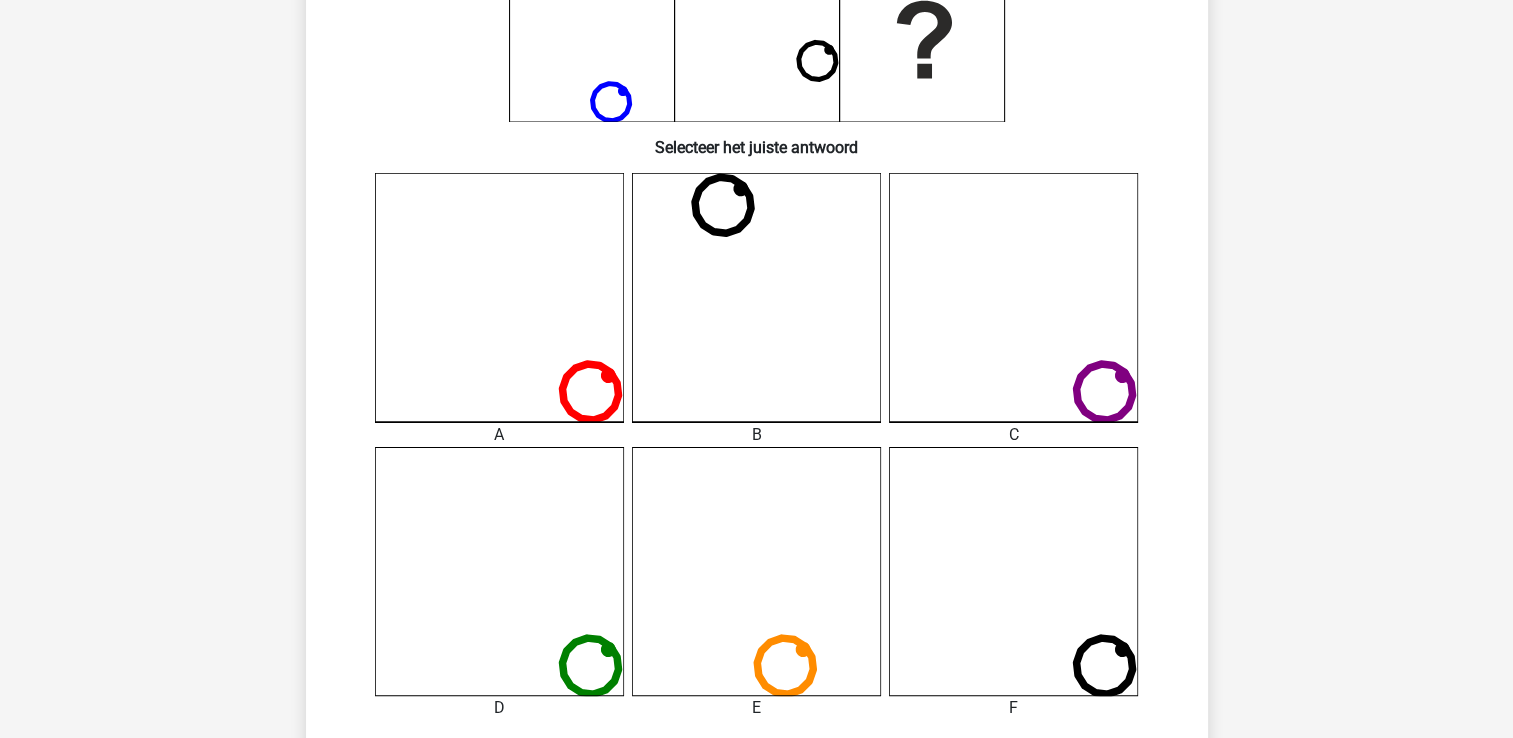 click on "Klaas
klaasenmargje@hotmail.com
Nederlands
English" at bounding box center (756, 557) 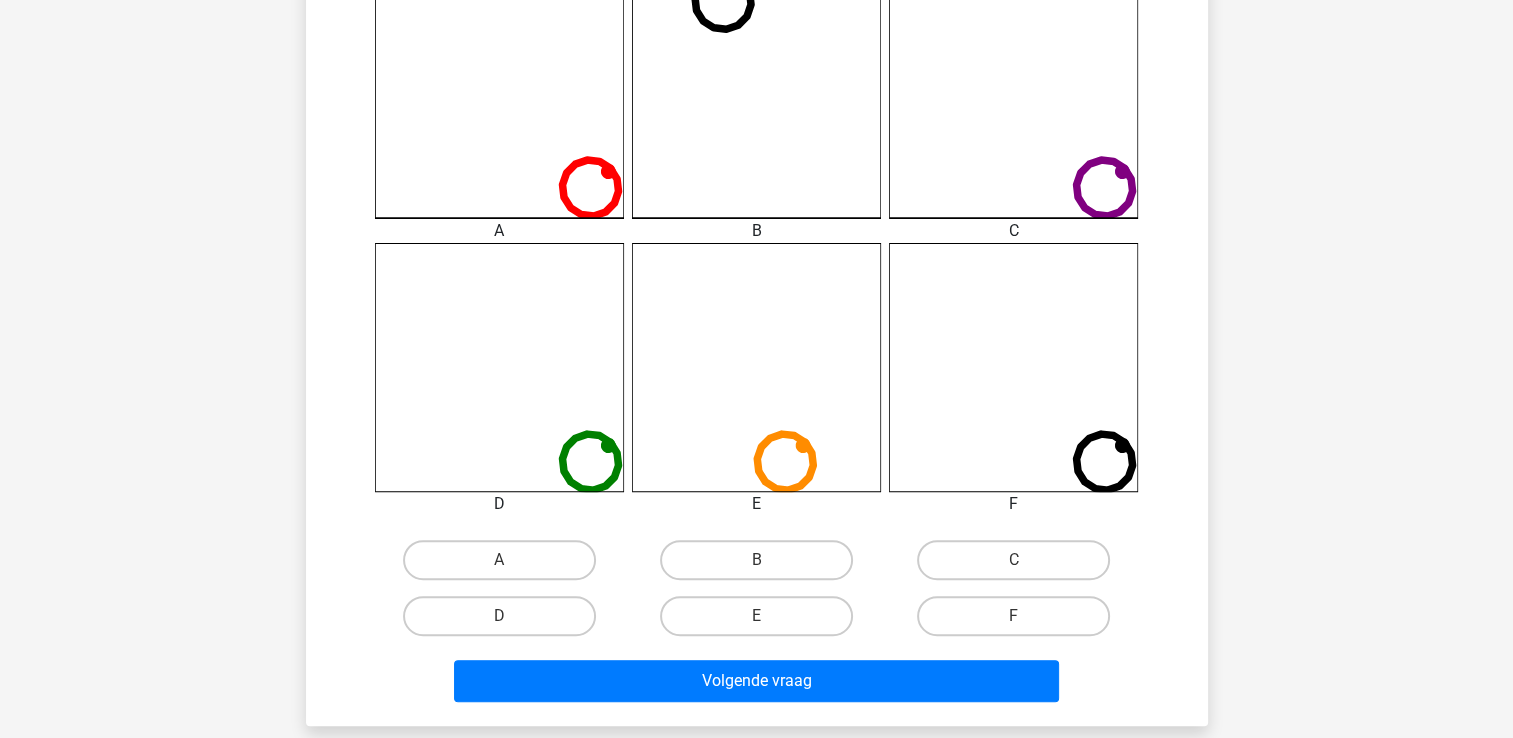 scroll, scrollTop: 600, scrollLeft: 0, axis: vertical 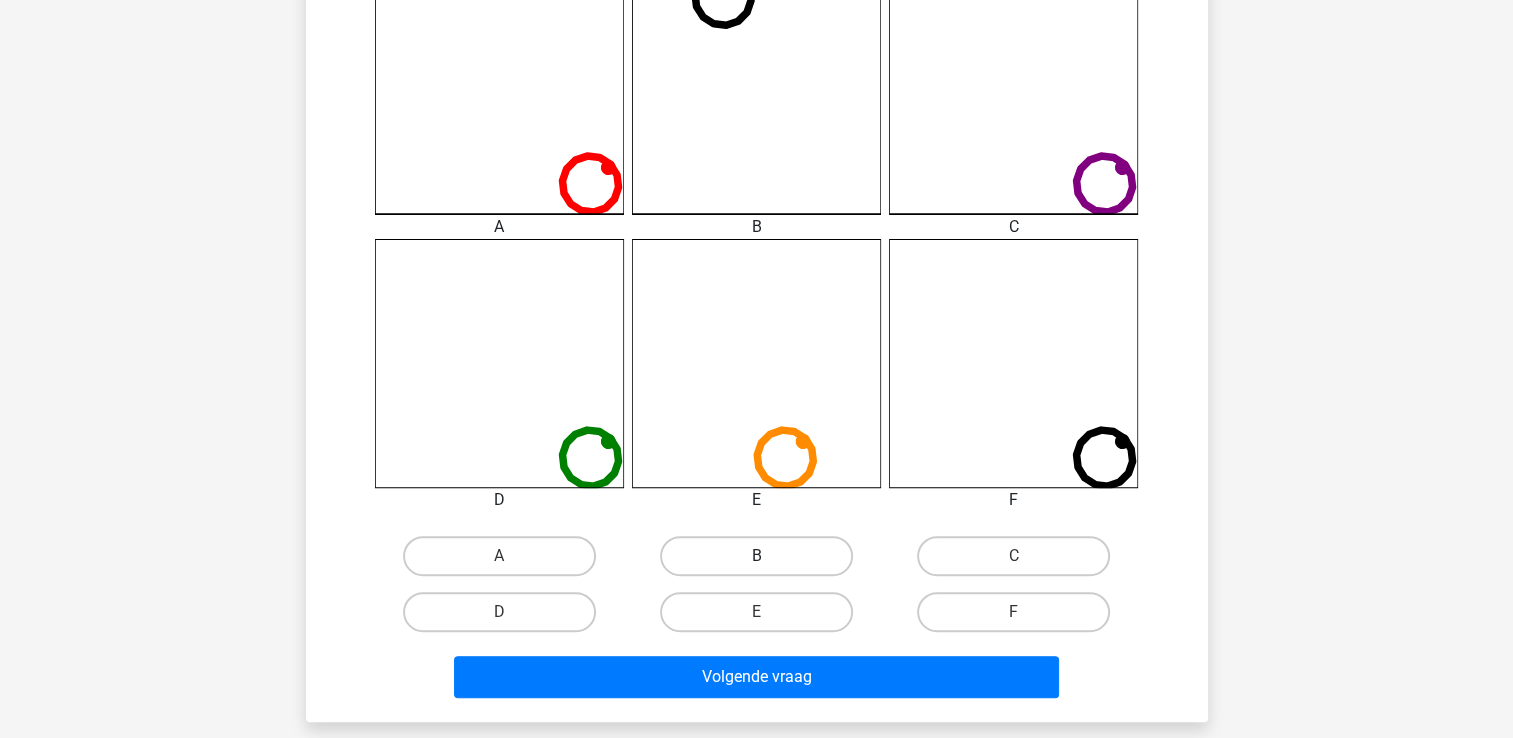click on "B" at bounding box center (756, 556) 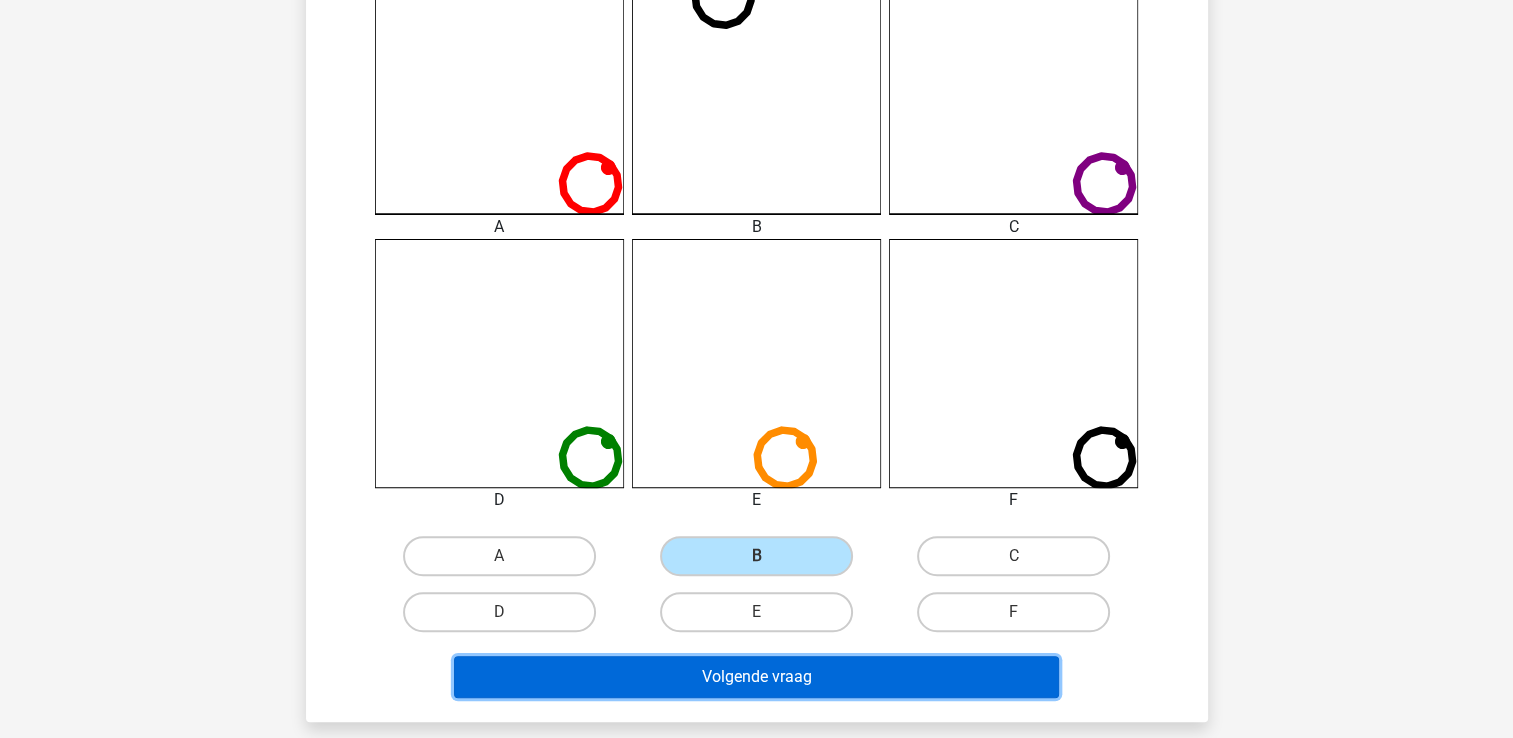 click on "Volgende vraag" at bounding box center [756, 677] 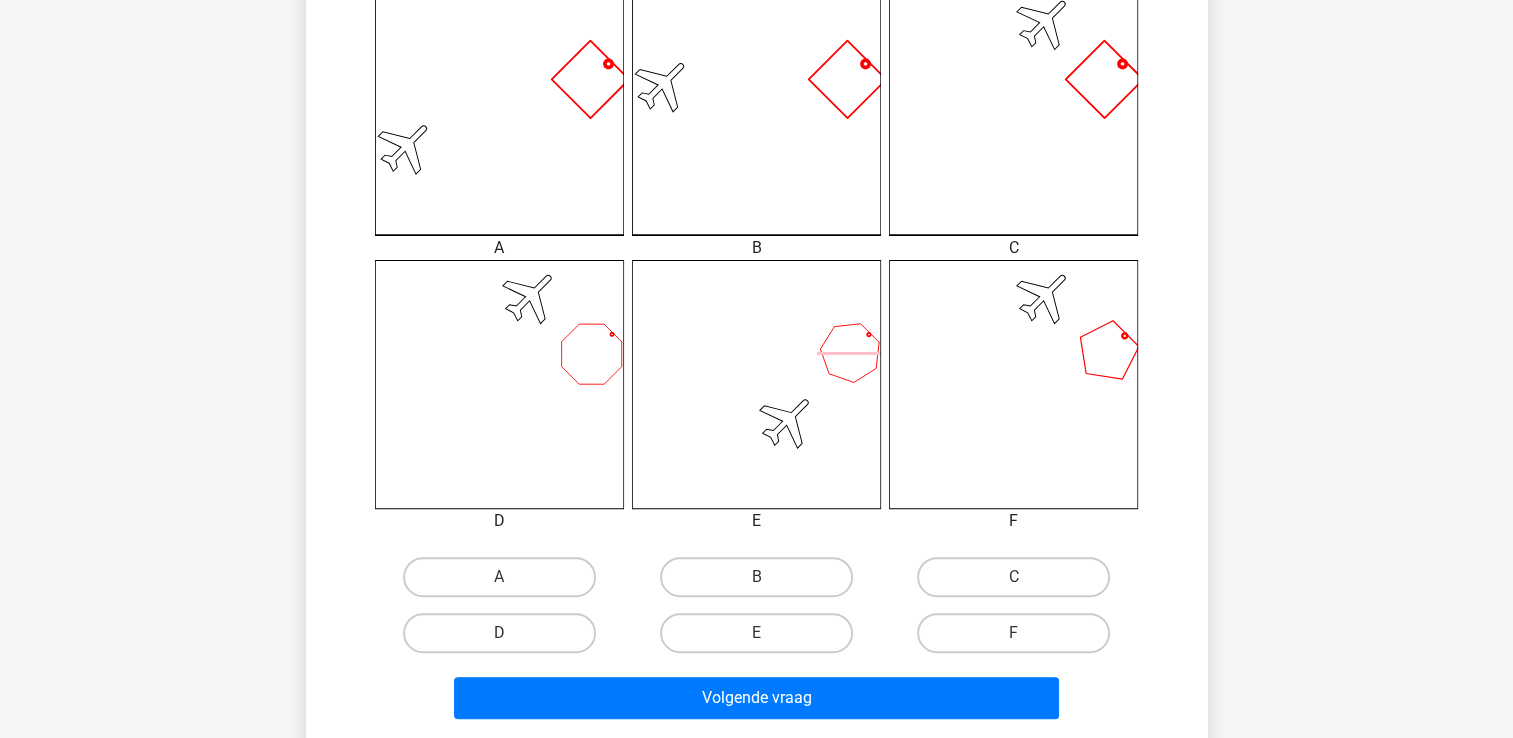 scroll, scrollTop: 592, scrollLeft: 0, axis: vertical 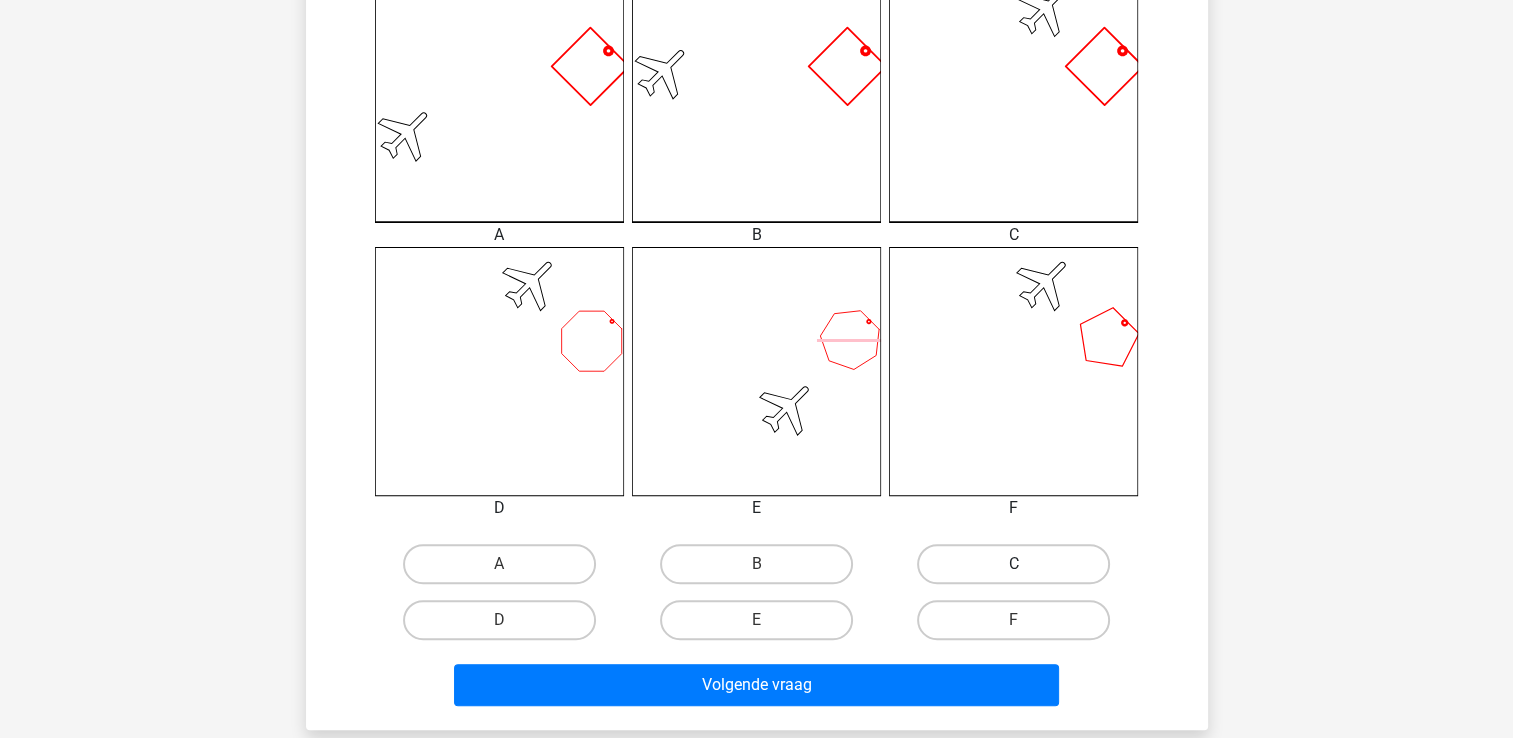 click on "C" at bounding box center (1013, 564) 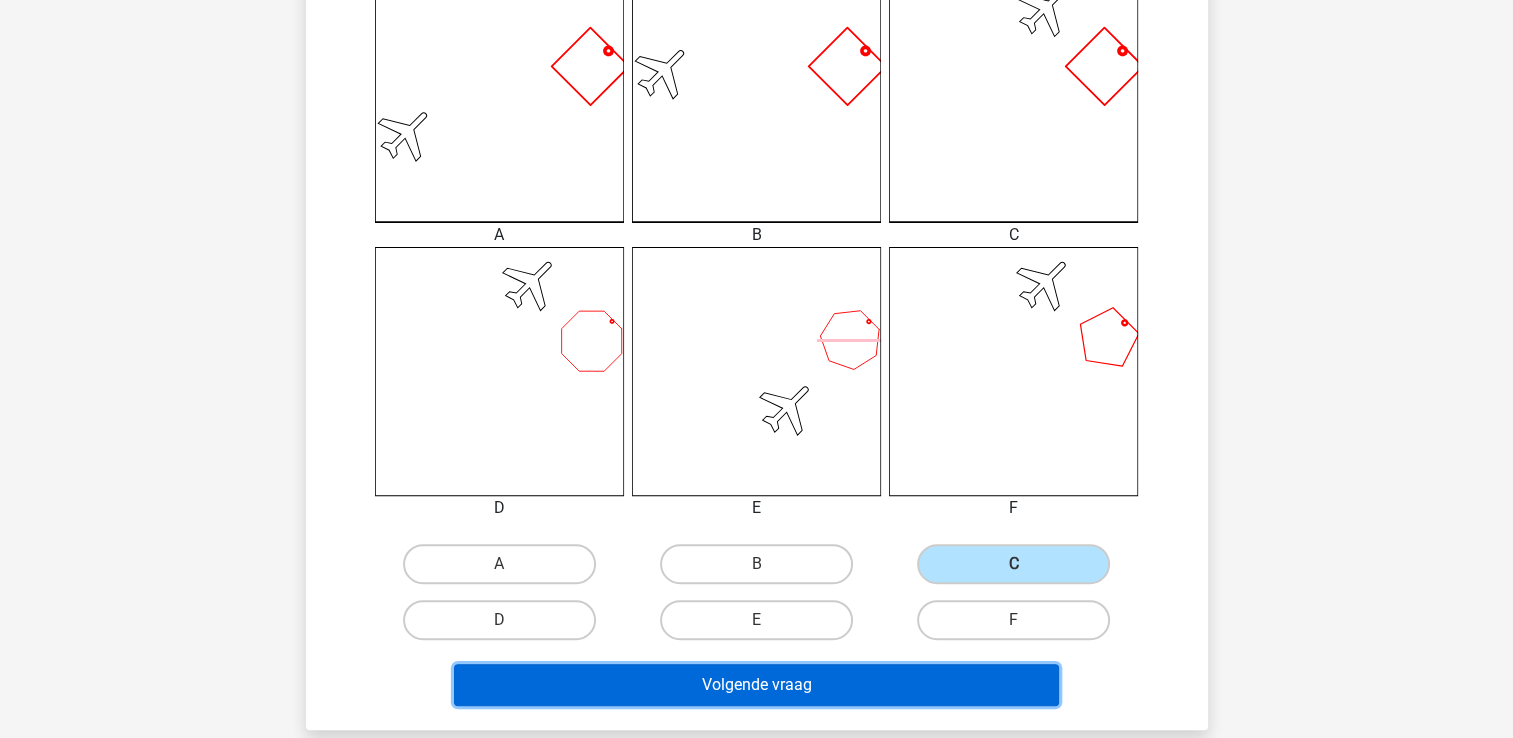 click on "Volgende vraag" at bounding box center [756, 685] 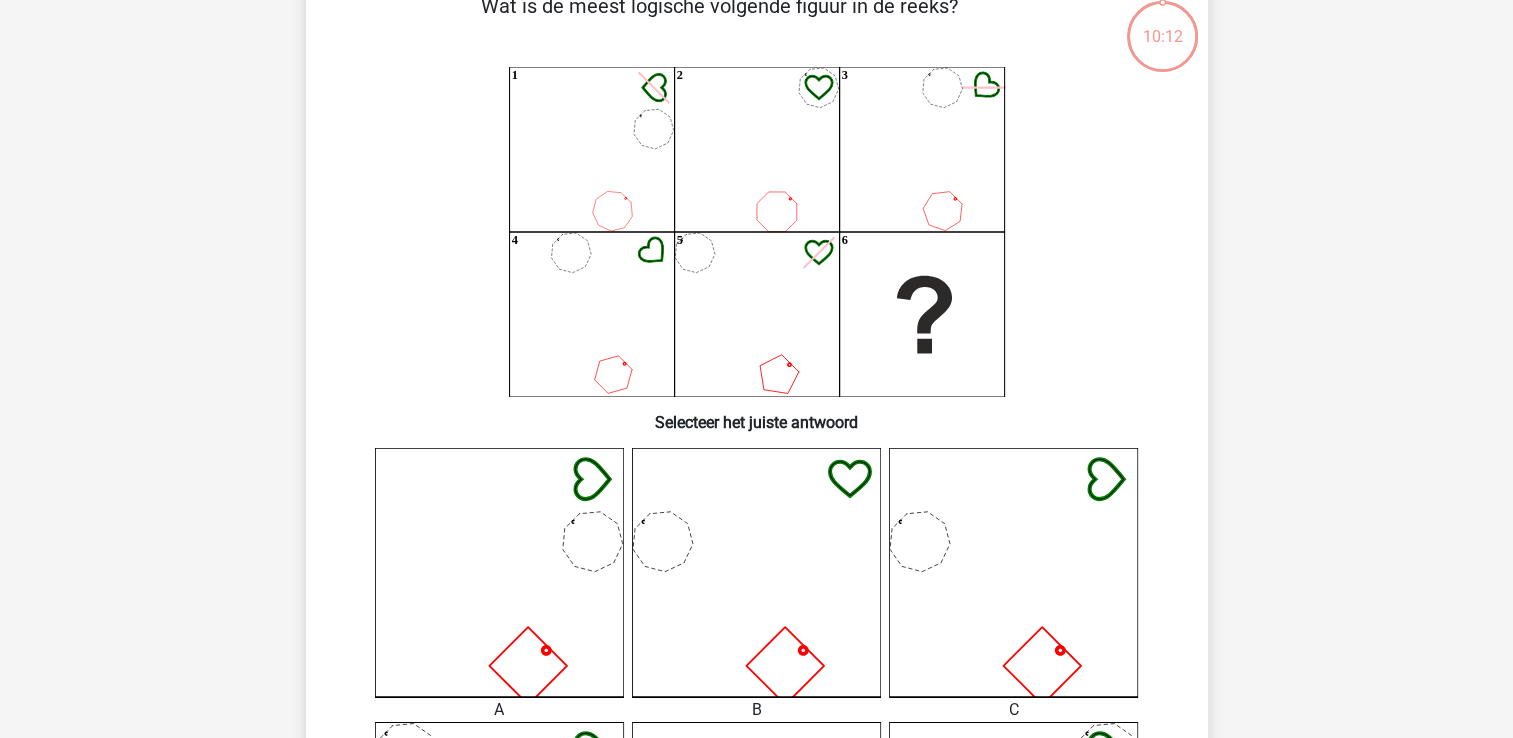 scroll, scrollTop: 92, scrollLeft: 0, axis: vertical 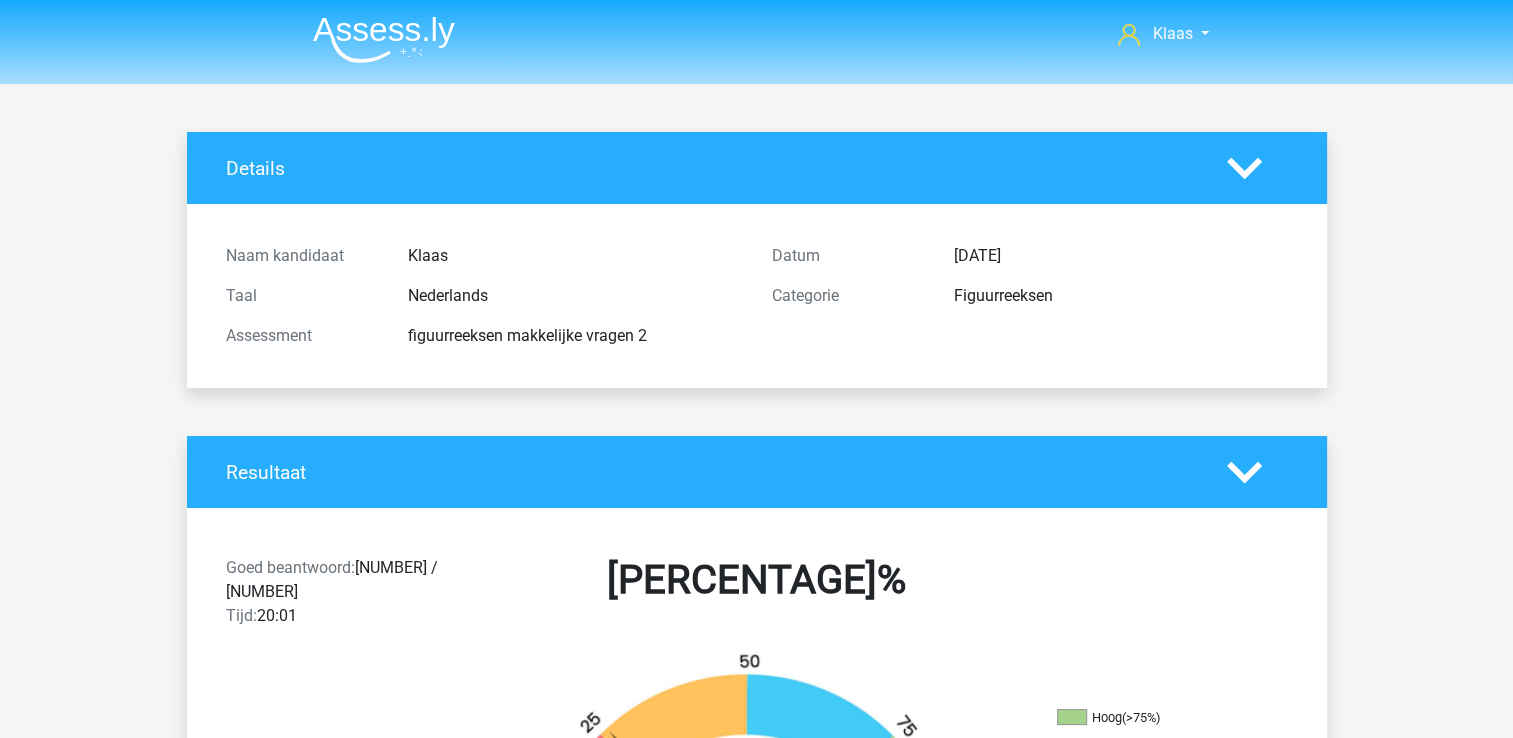 click on "Klaas
klaasenmargje@hotmail.com" at bounding box center (756, 2373) 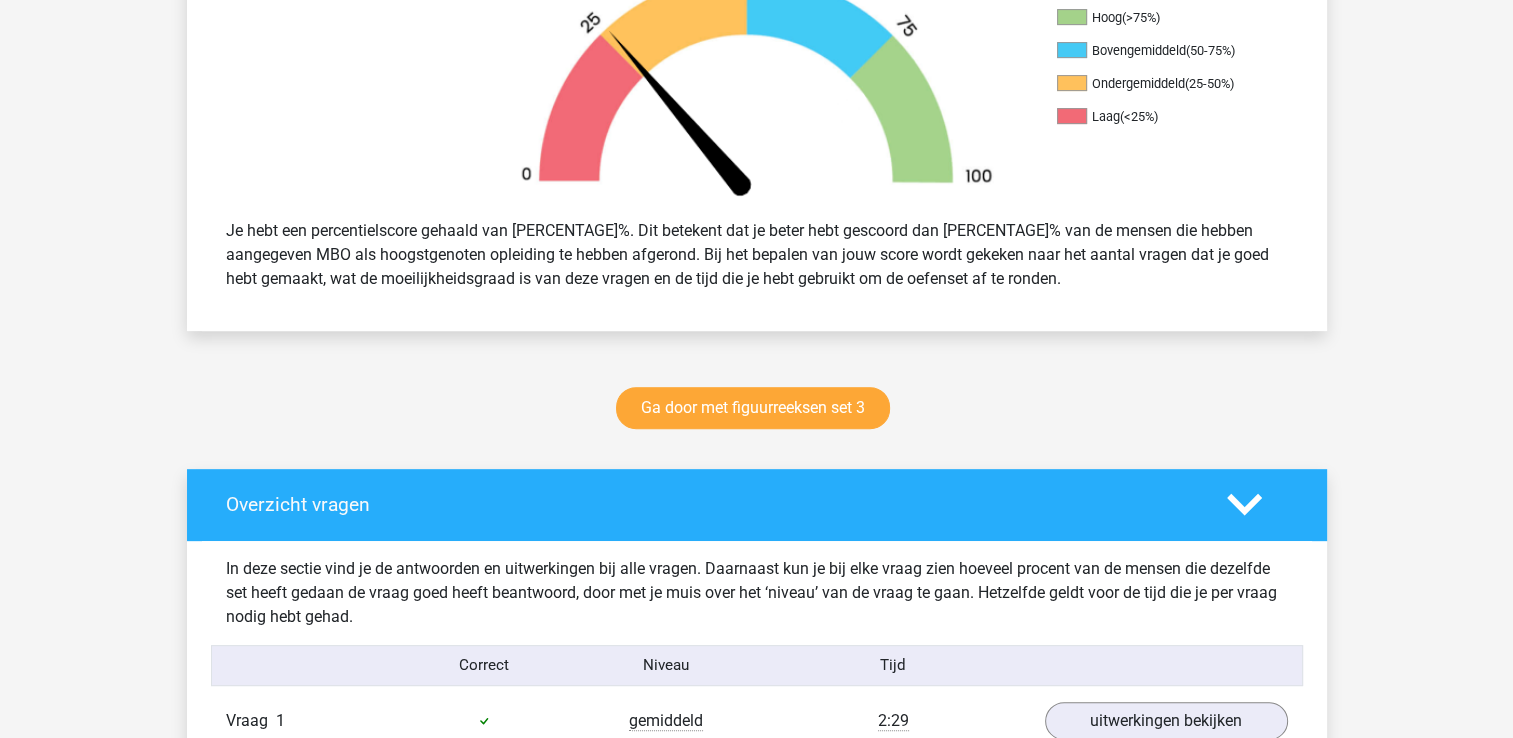 scroll, scrollTop: 100, scrollLeft: 0, axis: vertical 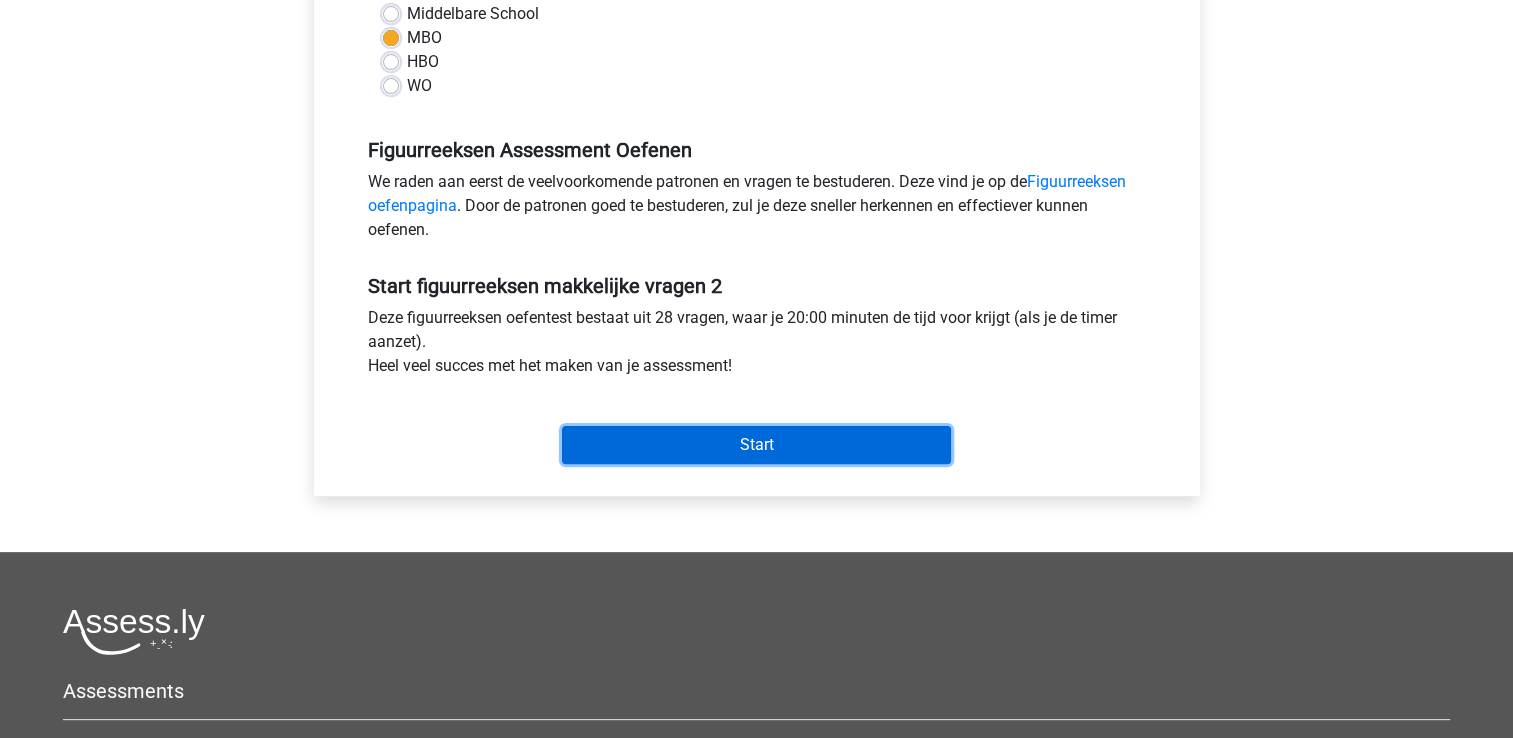 click on "Start" at bounding box center (756, 445) 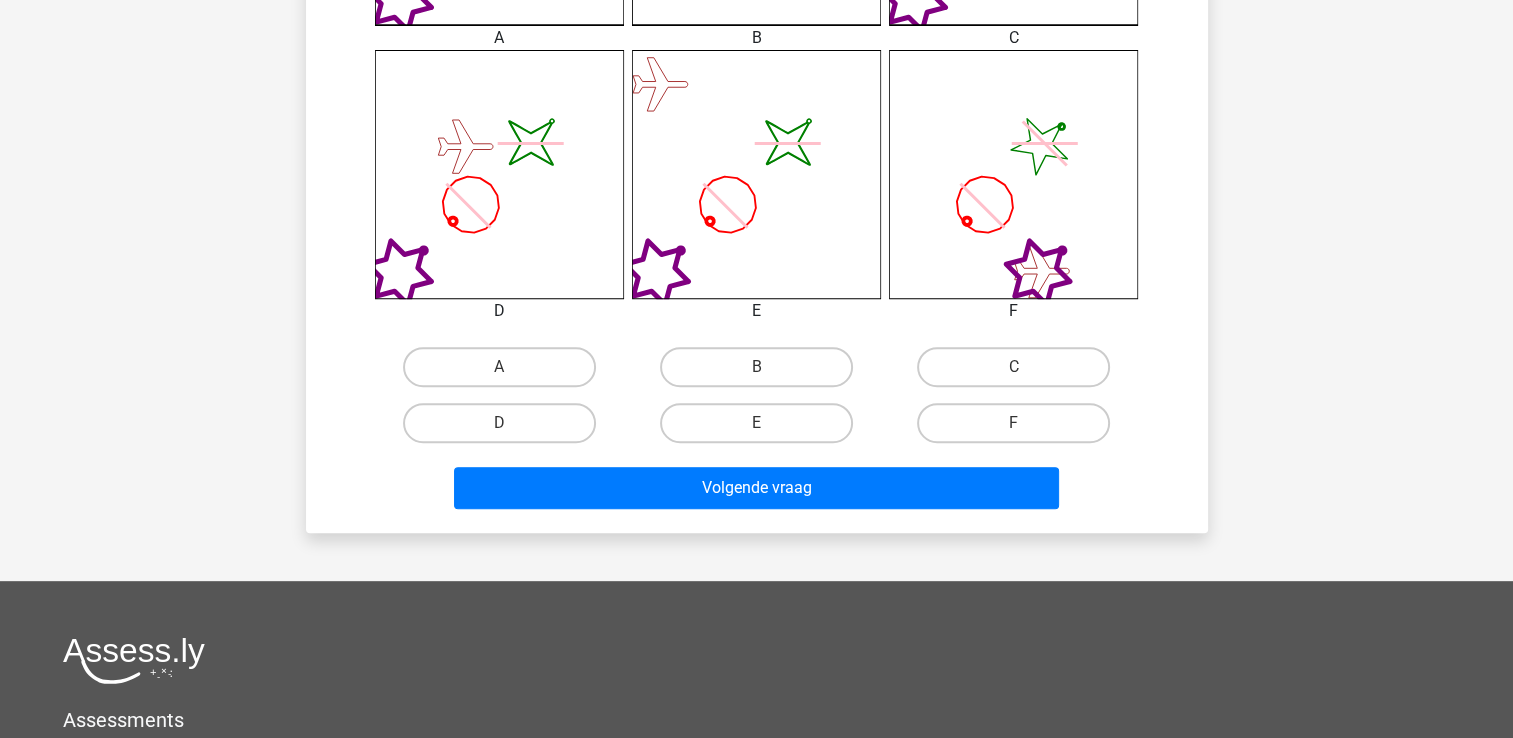 scroll, scrollTop: 800, scrollLeft: 0, axis: vertical 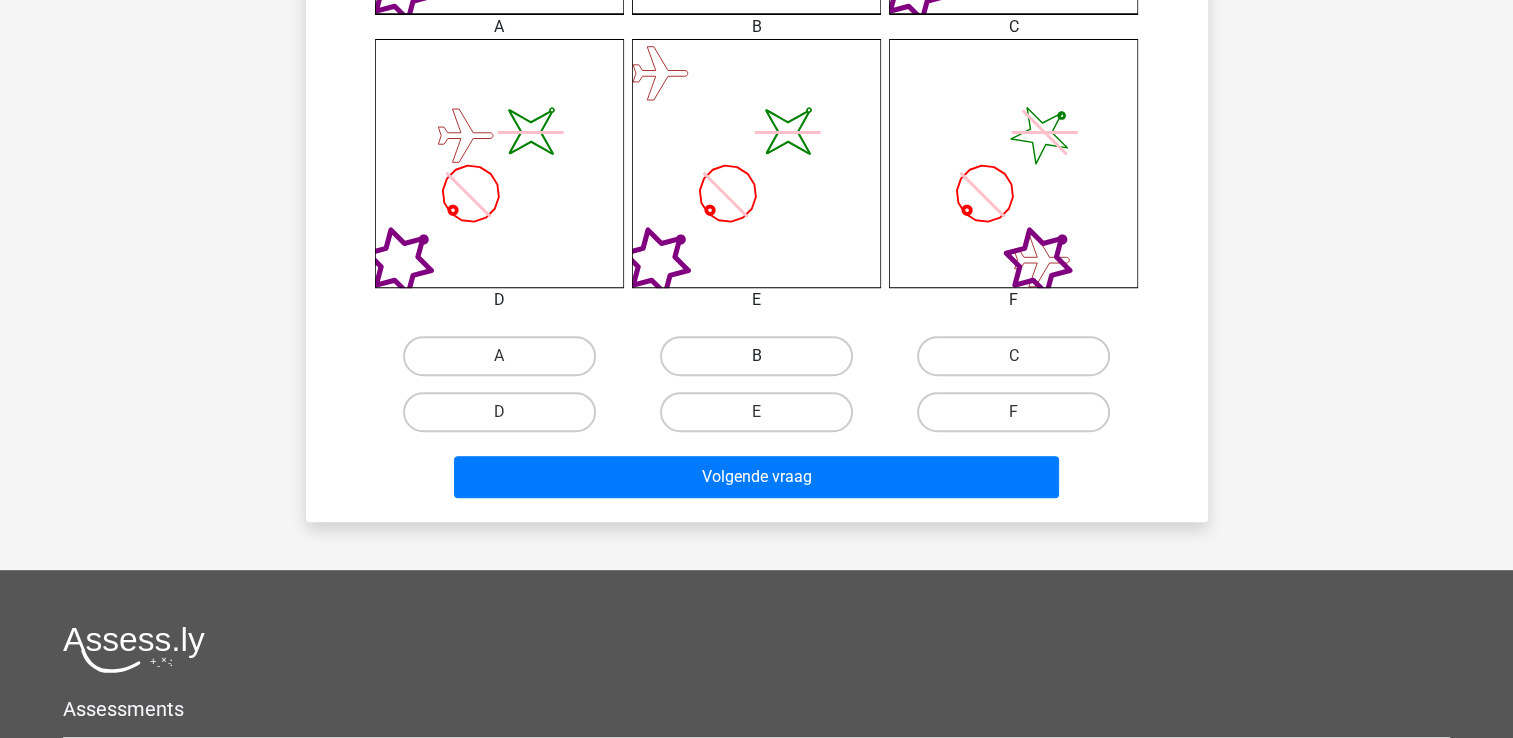 click on "B" at bounding box center (756, 356) 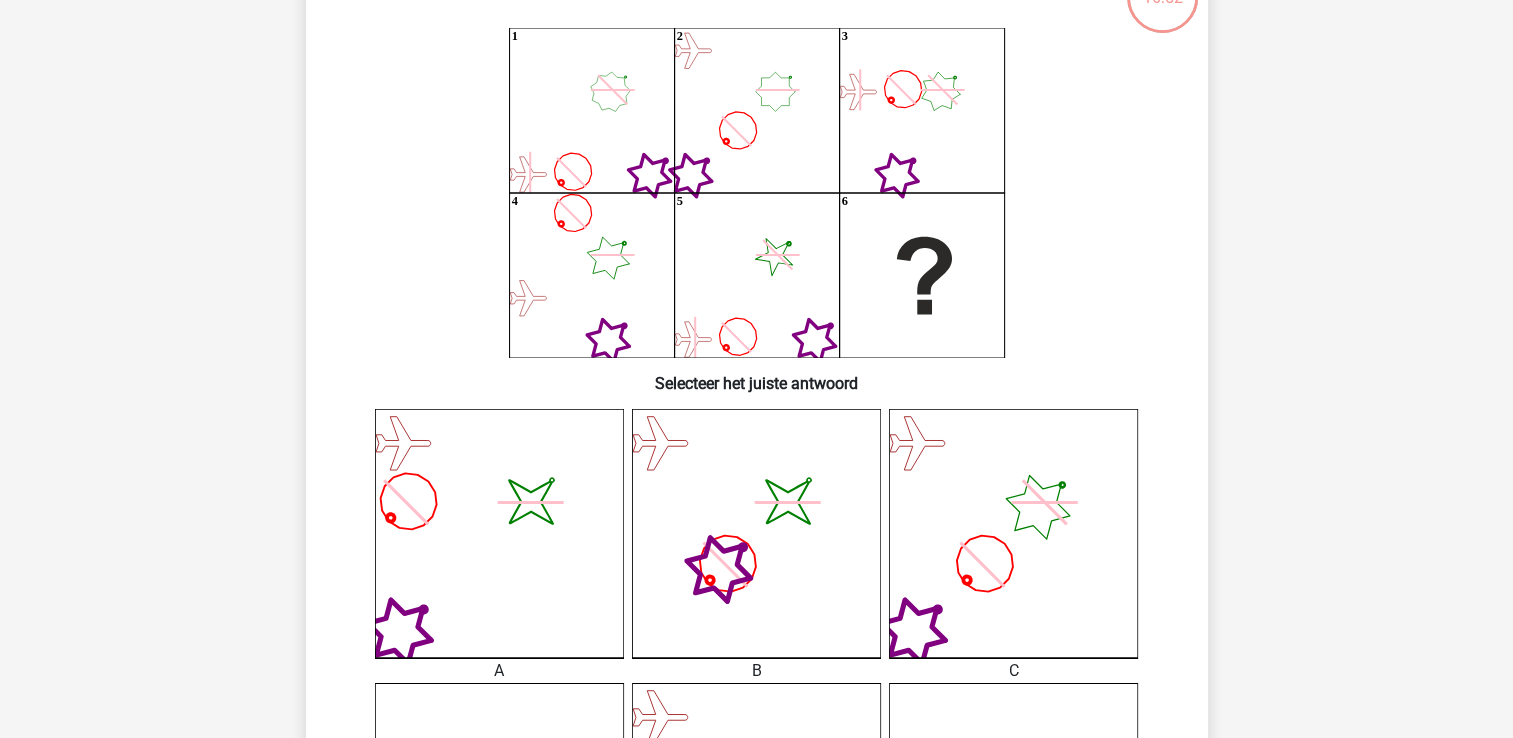 scroll, scrollTop: 500, scrollLeft: 0, axis: vertical 